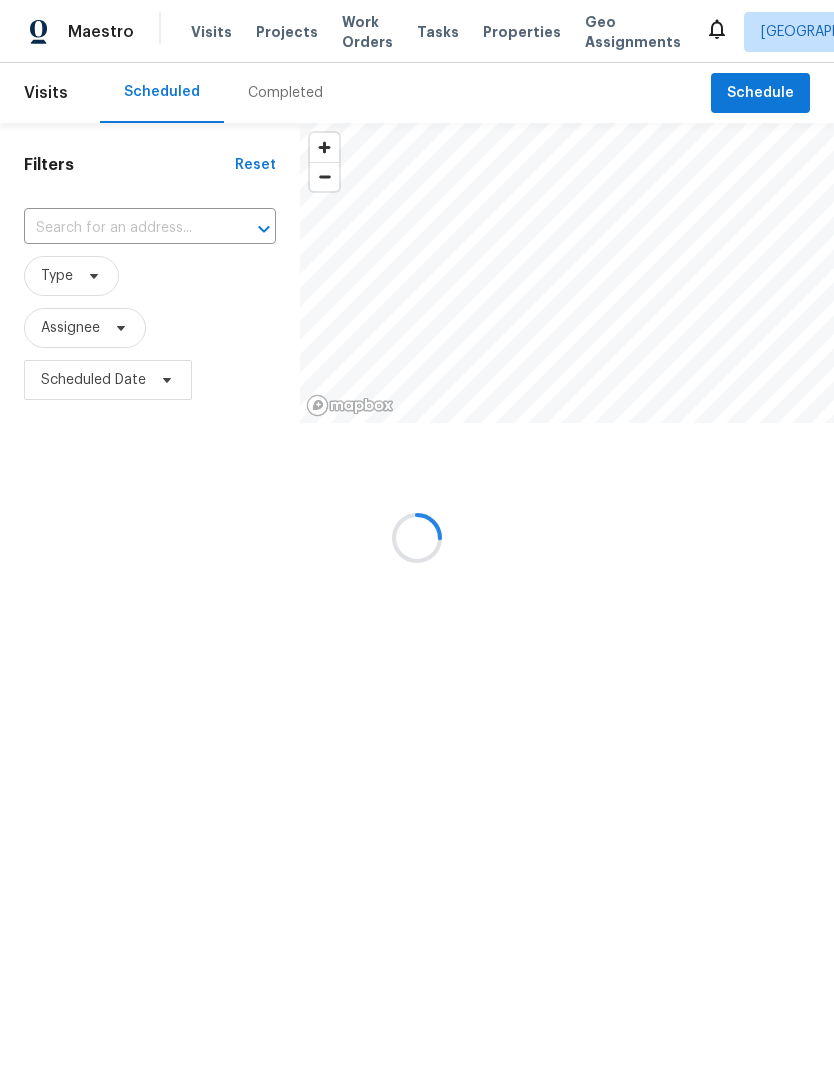 scroll, scrollTop: 0, scrollLeft: 0, axis: both 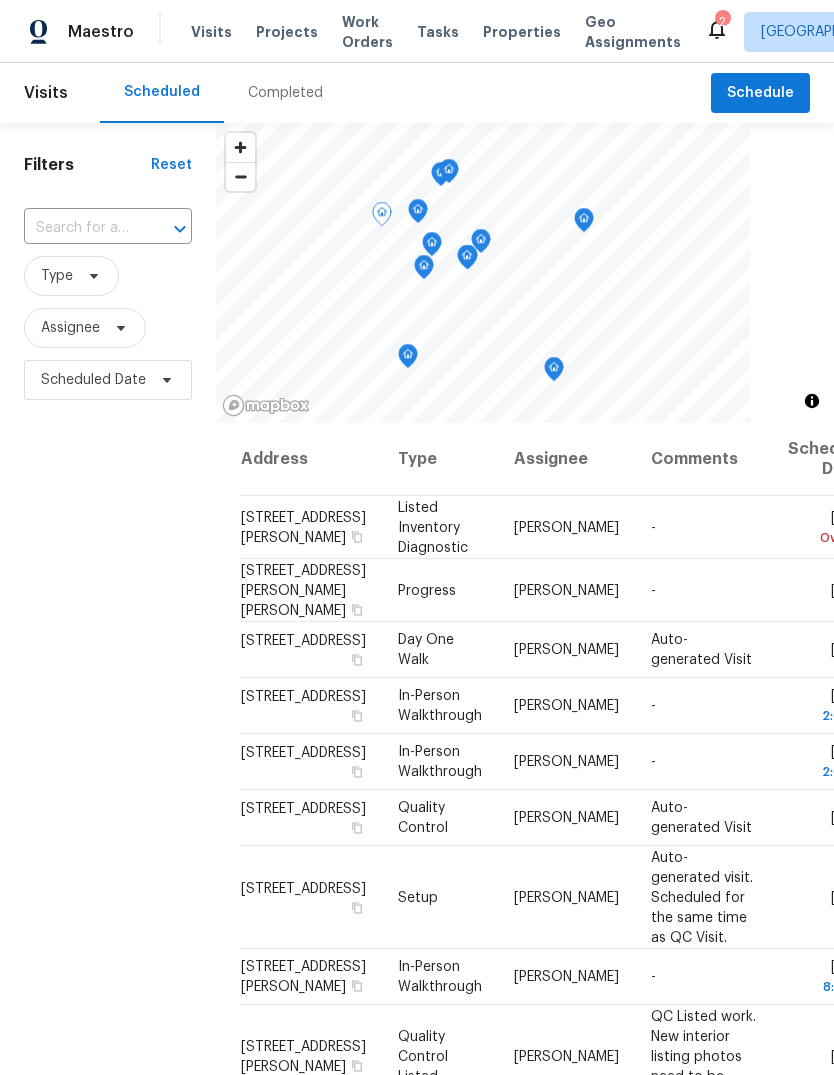 click 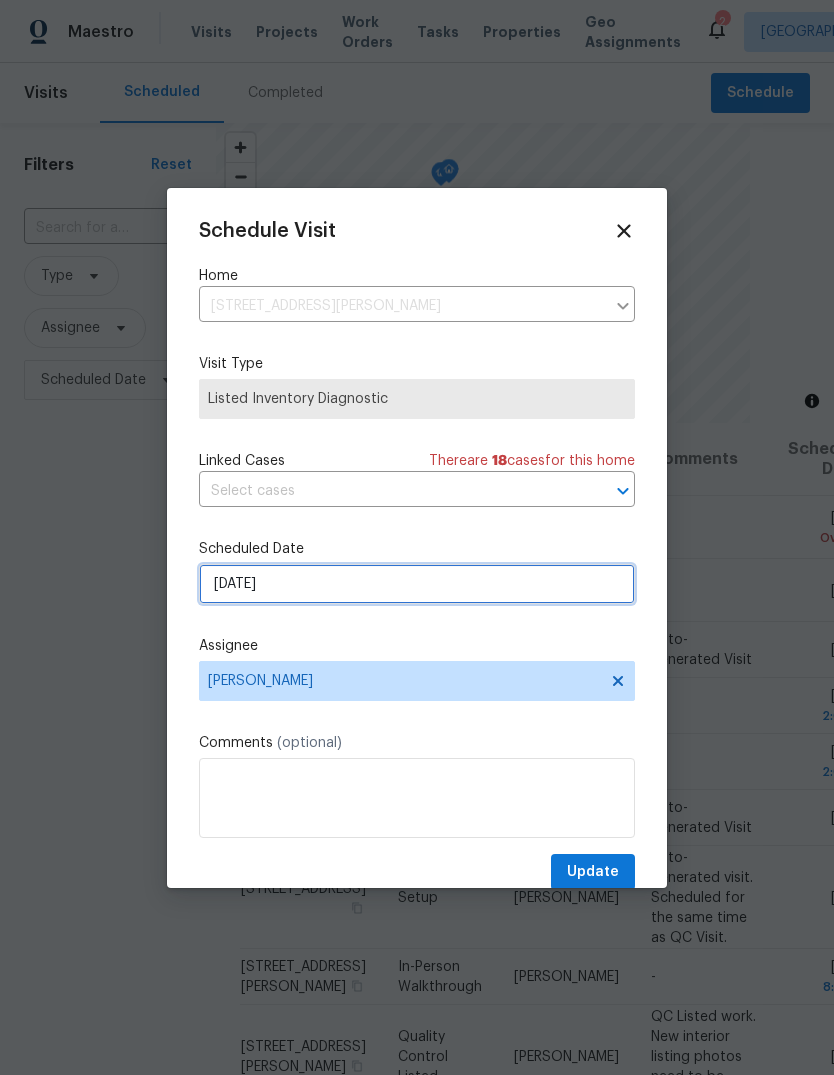 click on "[DATE]" at bounding box center (417, 584) 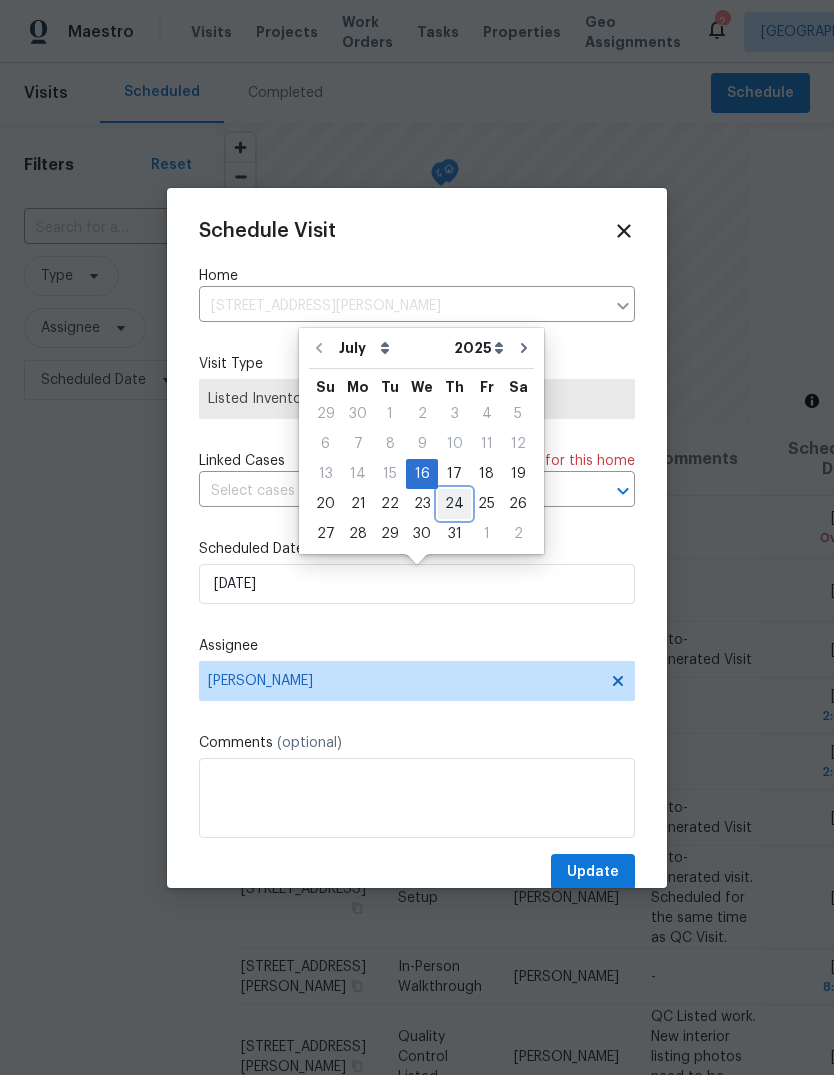 click on "24" at bounding box center (454, 504) 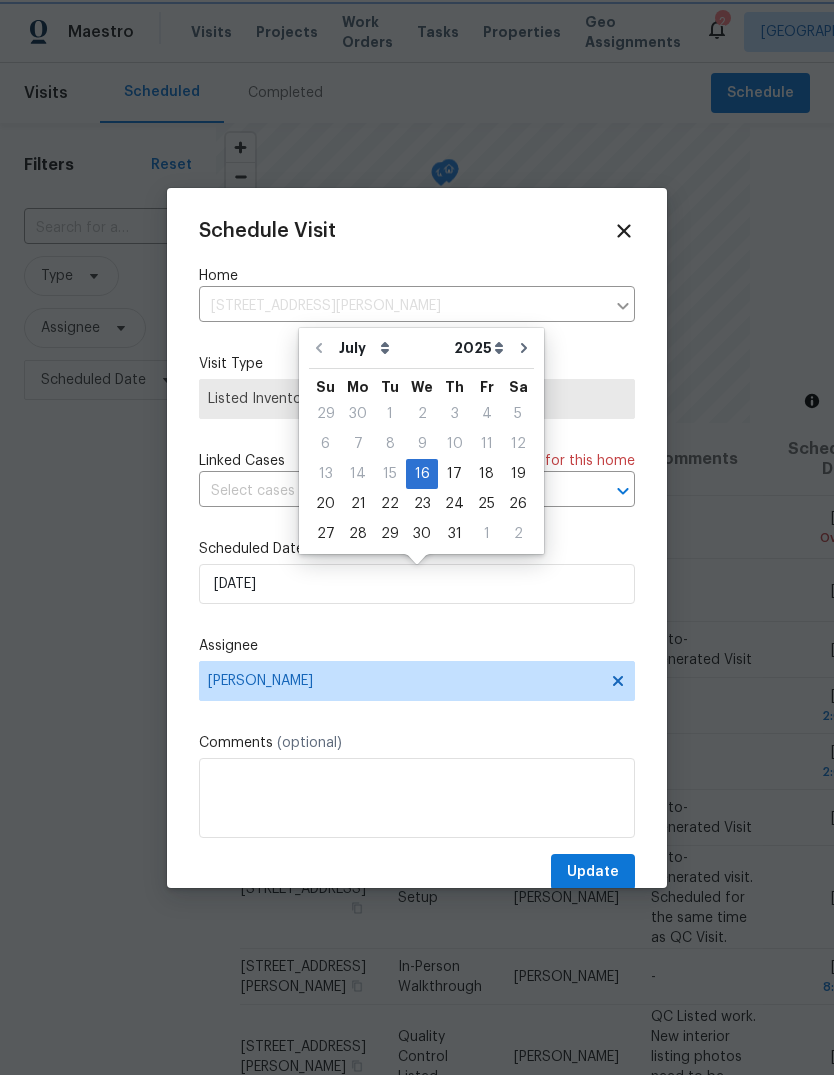 type on "7/24/2025" 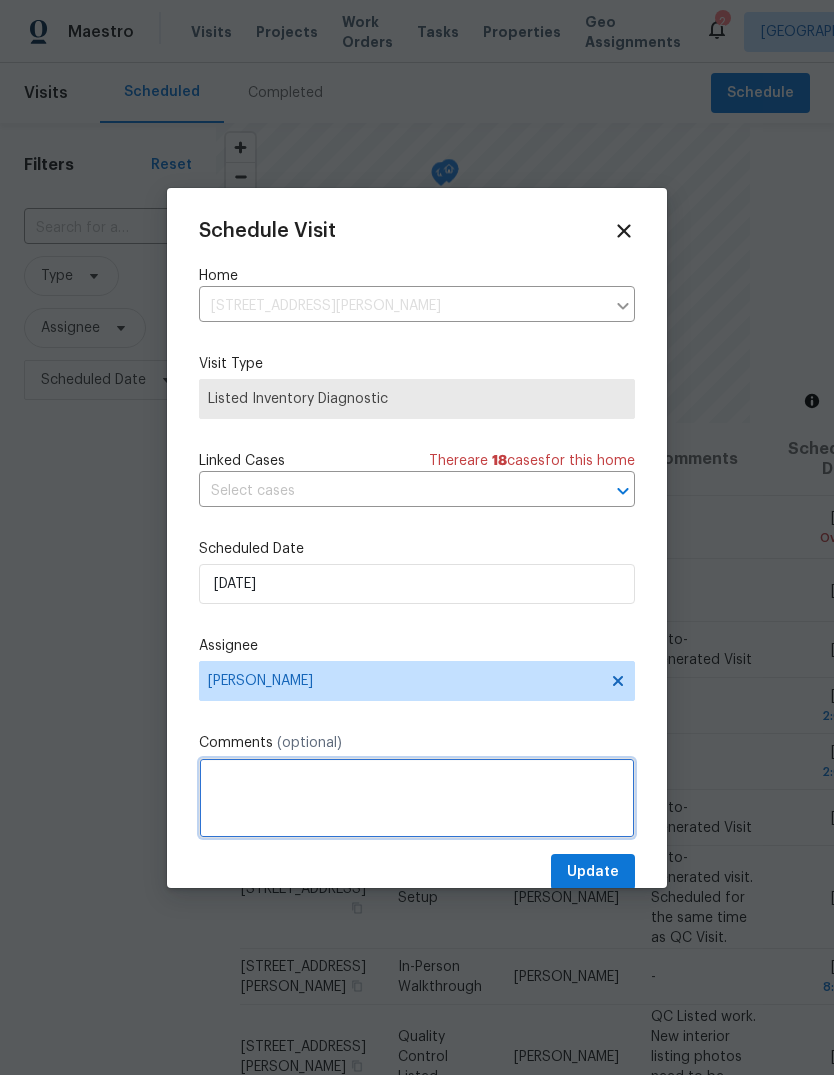 click at bounding box center [417, 798] 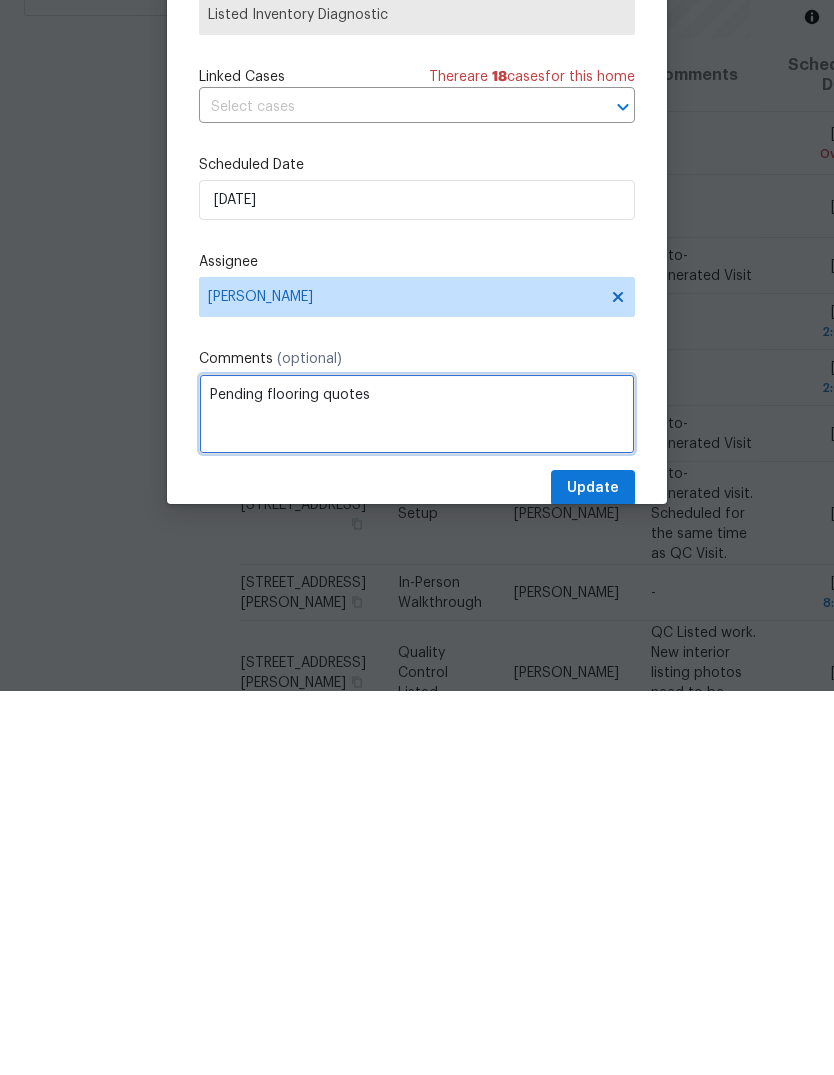 click on "Pending flooring quotes" at bounding box center (417, 798) 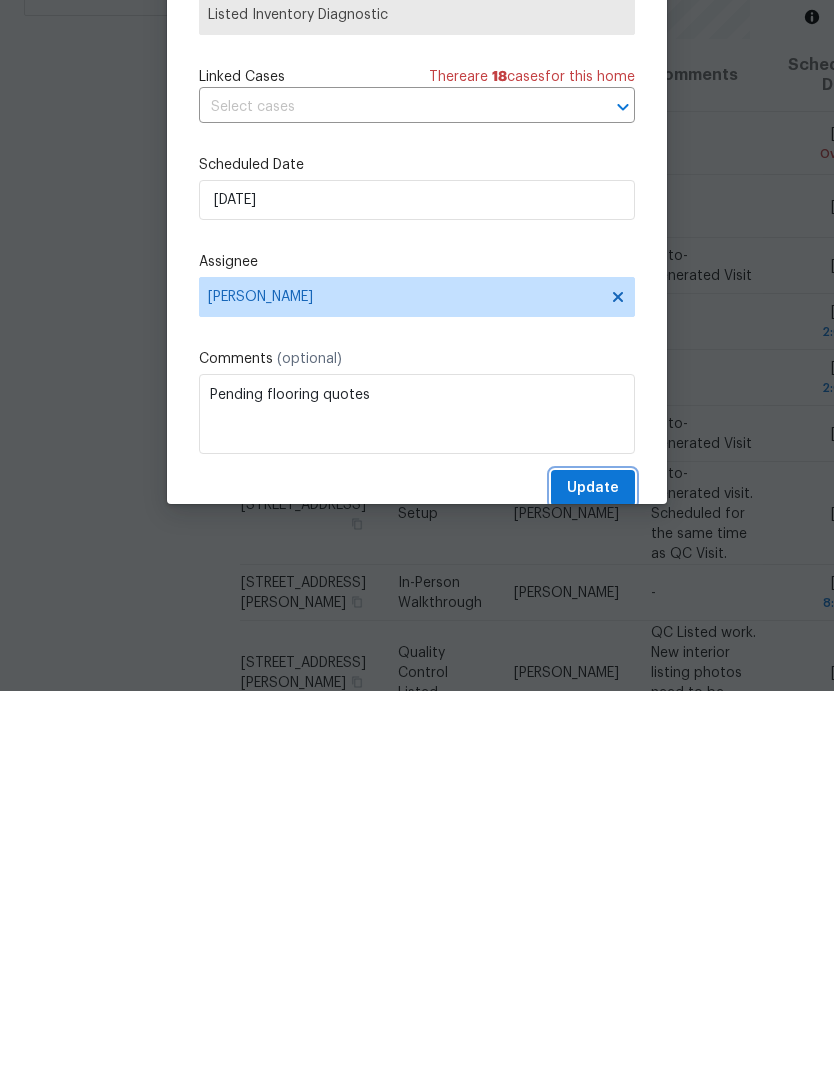 click on "Update" at bounding box center (593, 872) 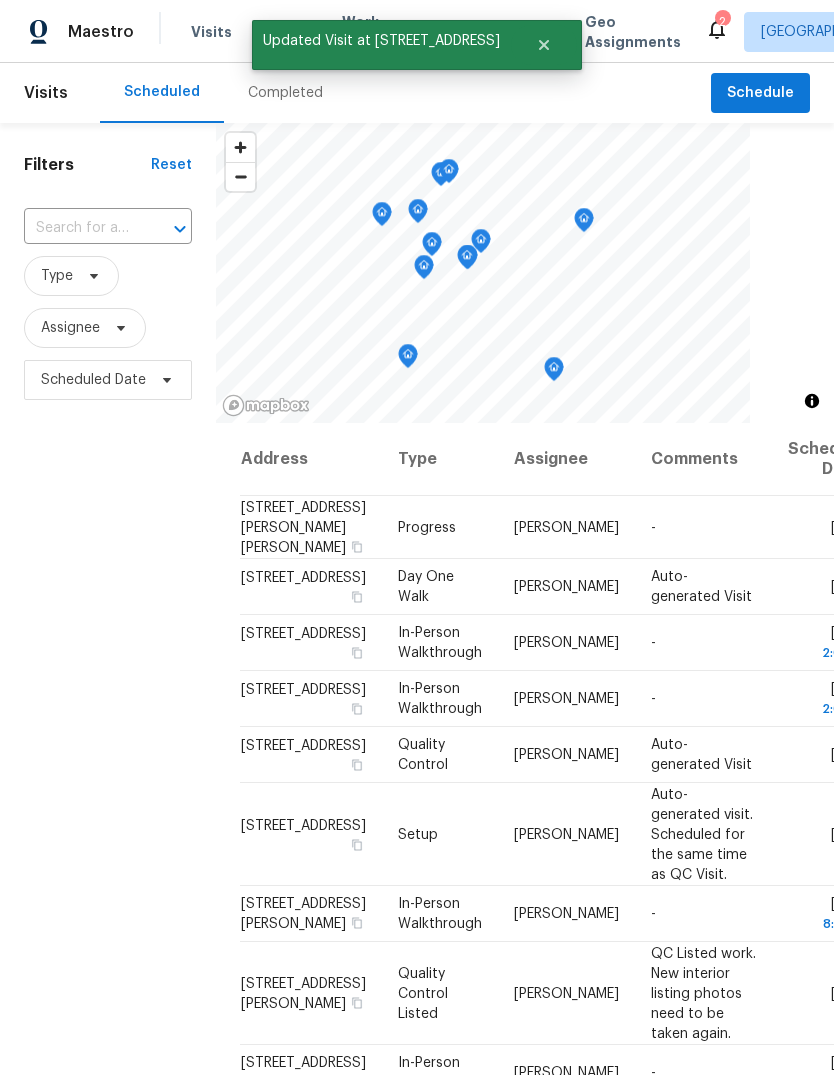 scroll, scrollTop: 0, scrollLeft: 0, axis: both 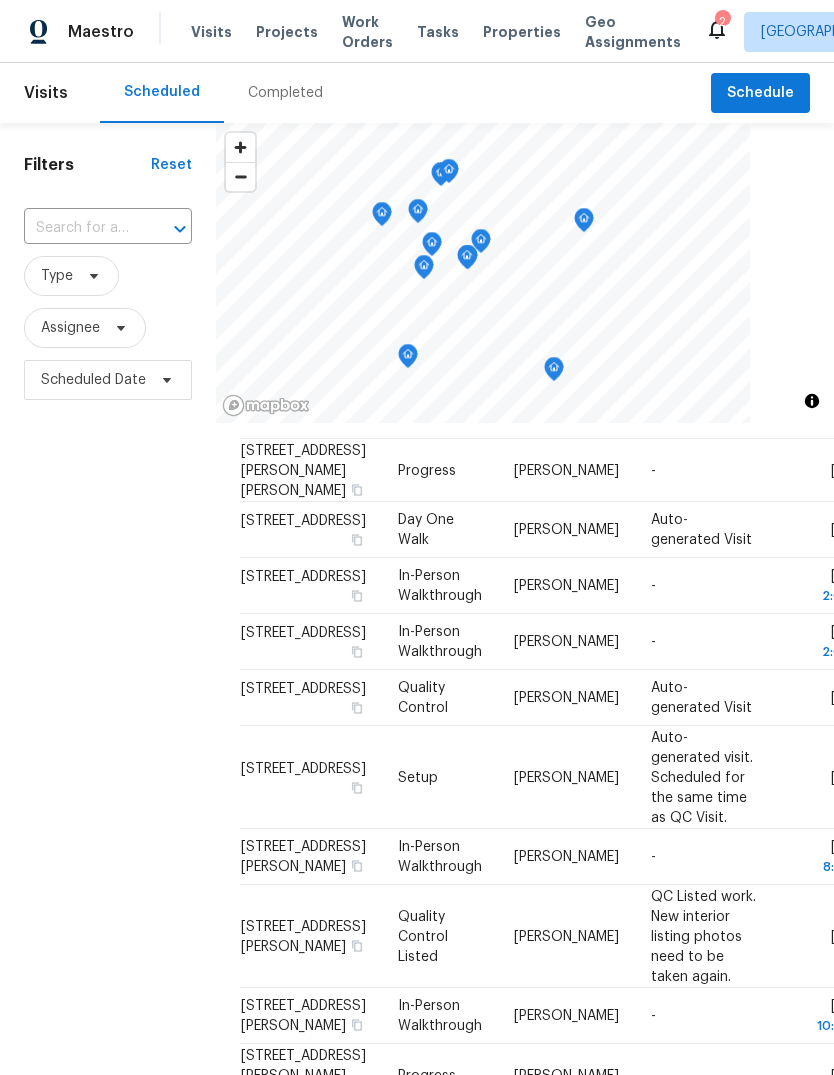 click on "Filters Reset ​ Type Assignee Scheduled Date" at bounding box center (108, 703) 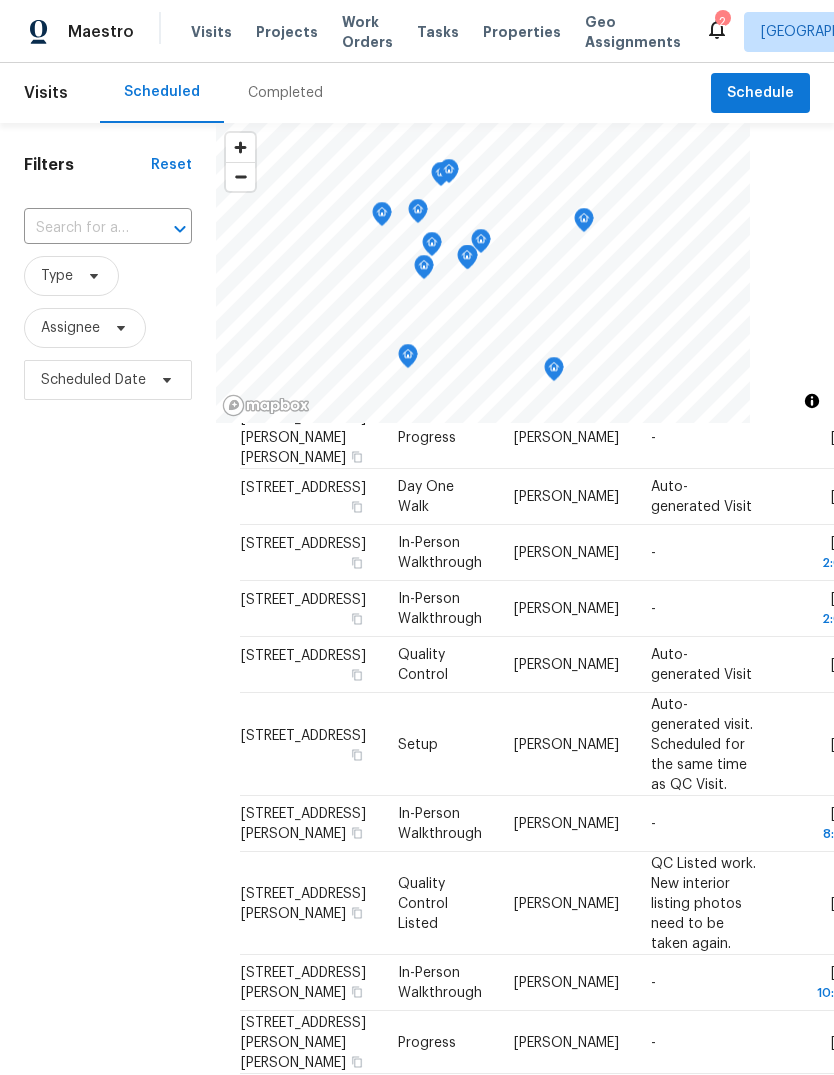 scroll, scrollTop: 89, scrollLeft: 0, axis: vertical 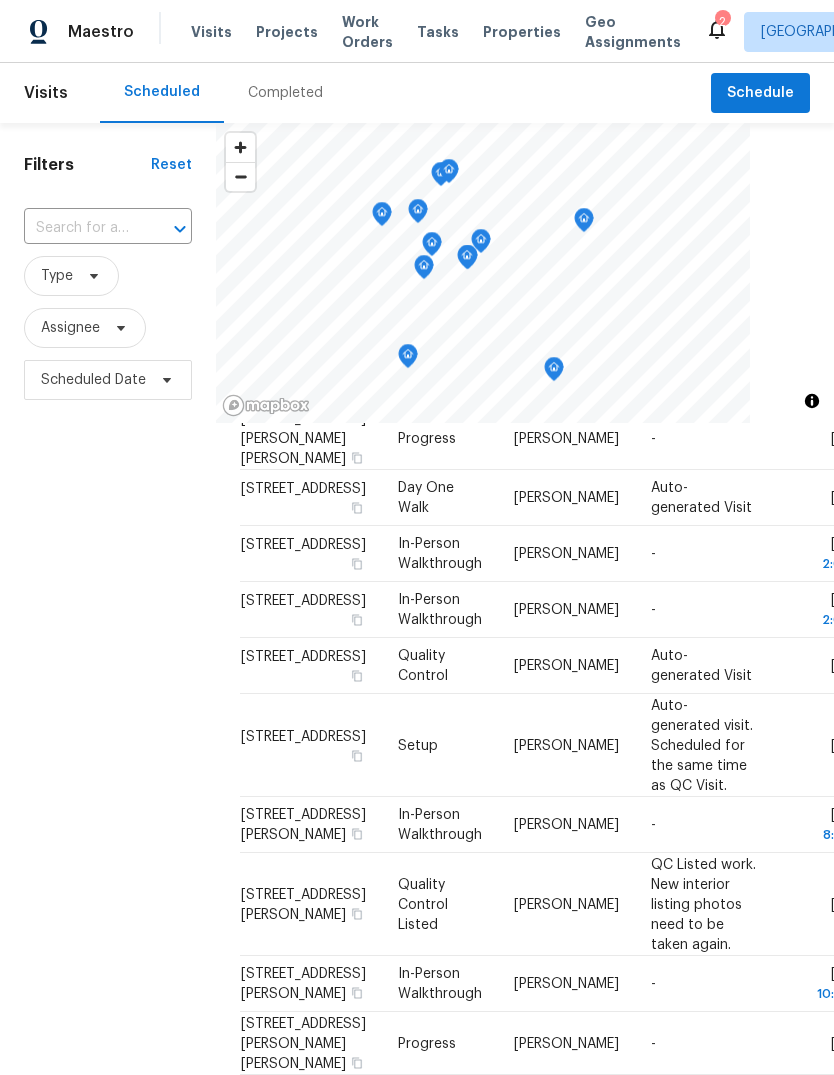 click on "Filters Reset ​ Type Assignee Scheduled Date" at bounding box center (108, 703) 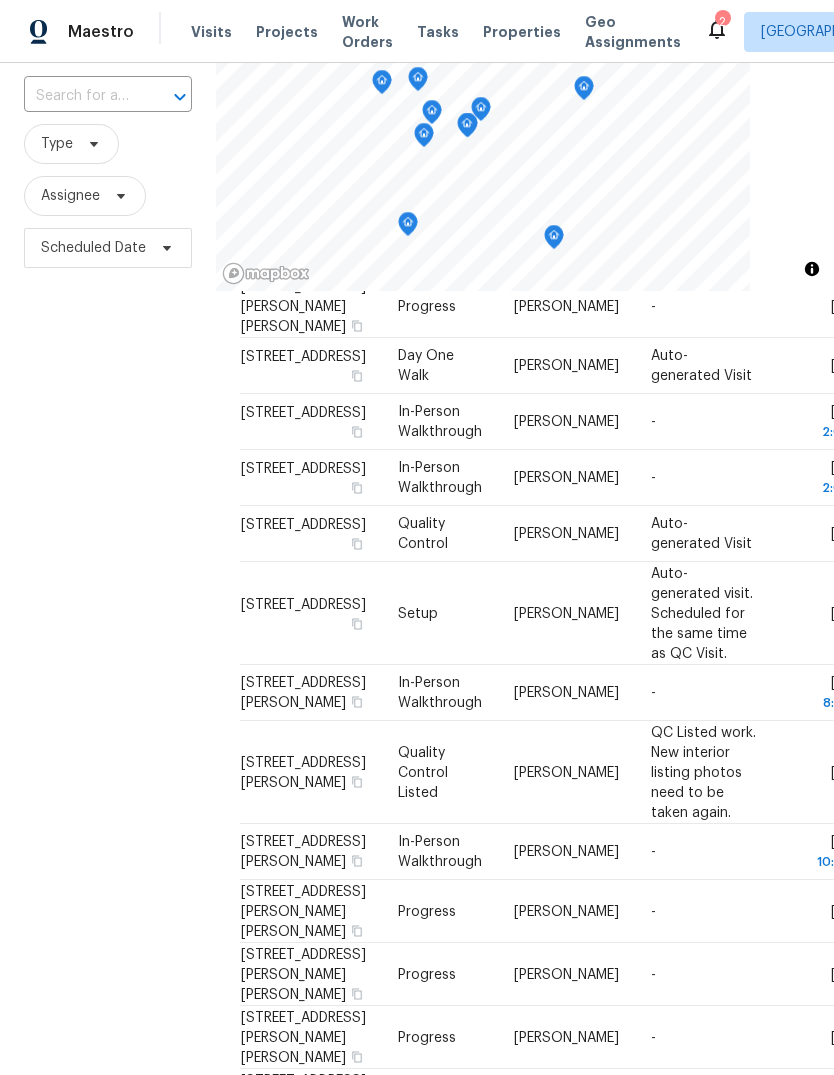scroll, scrollTop: 137, scrollLeft: 0, axis: vertical 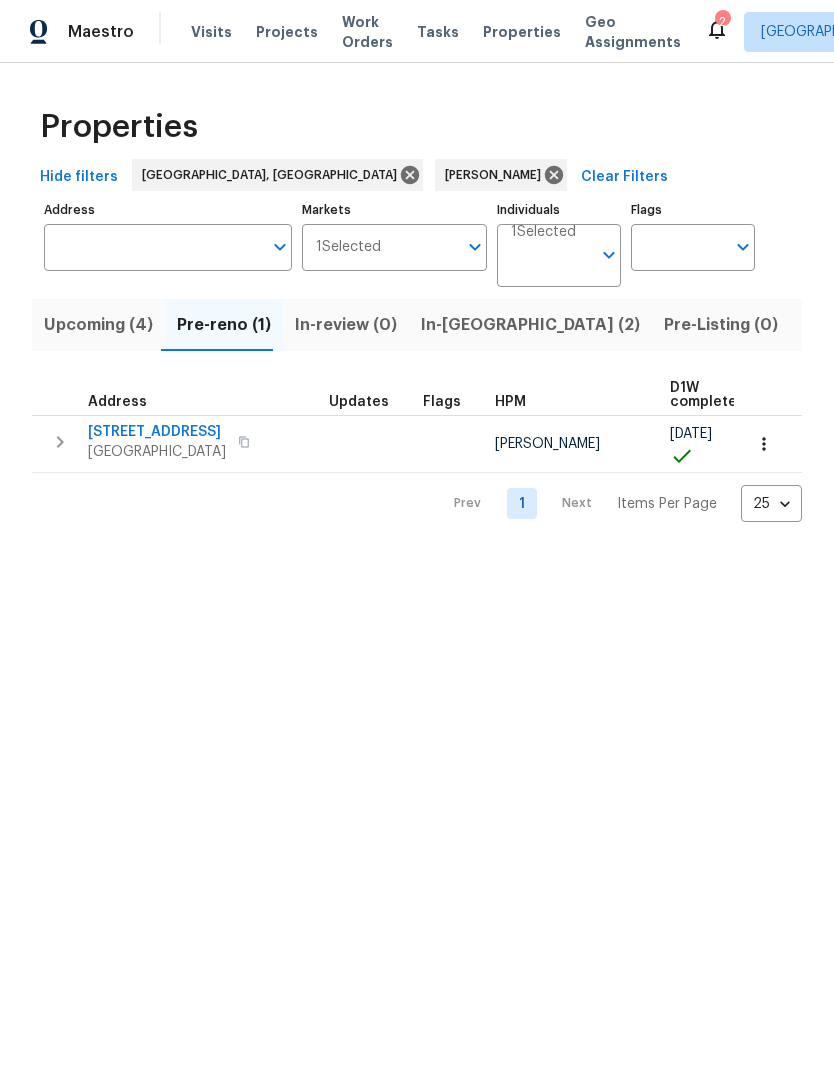 click on "8339 Maineville Rd" at bounding box center [157, 432] 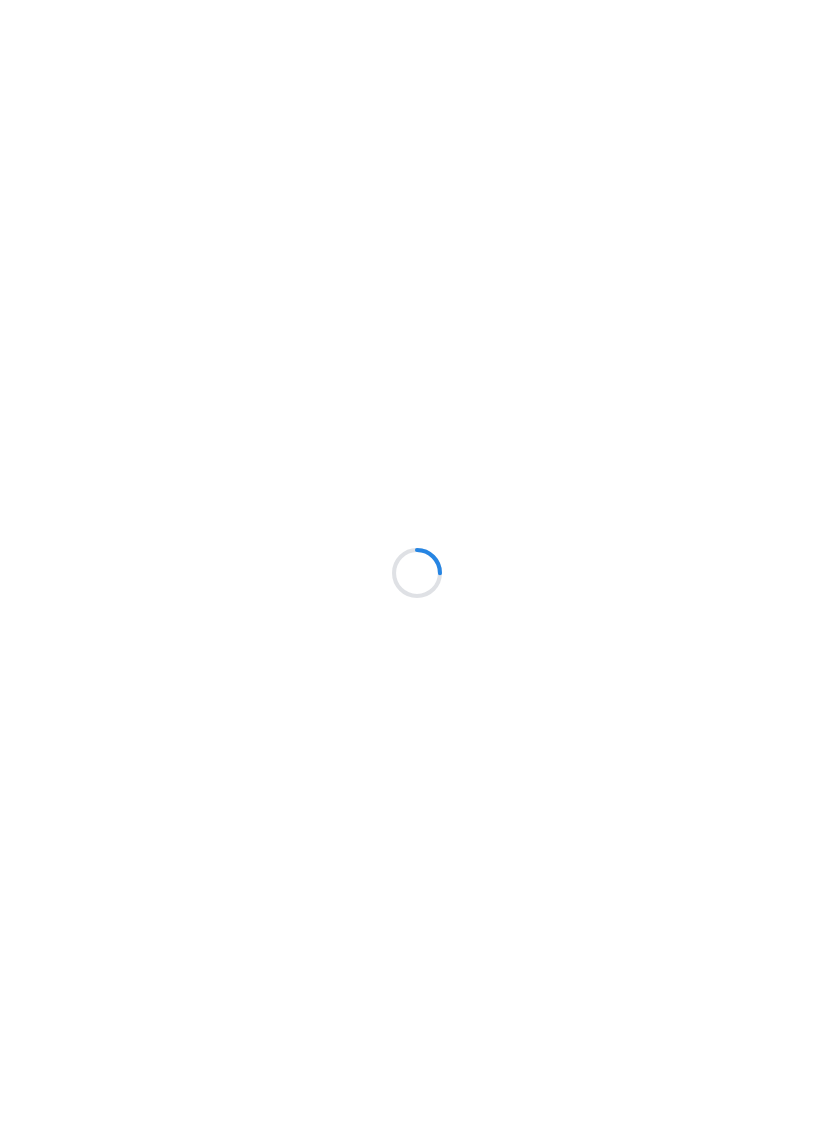 scroll, scrollTop: 0, scrollLeft: 0, axis: both 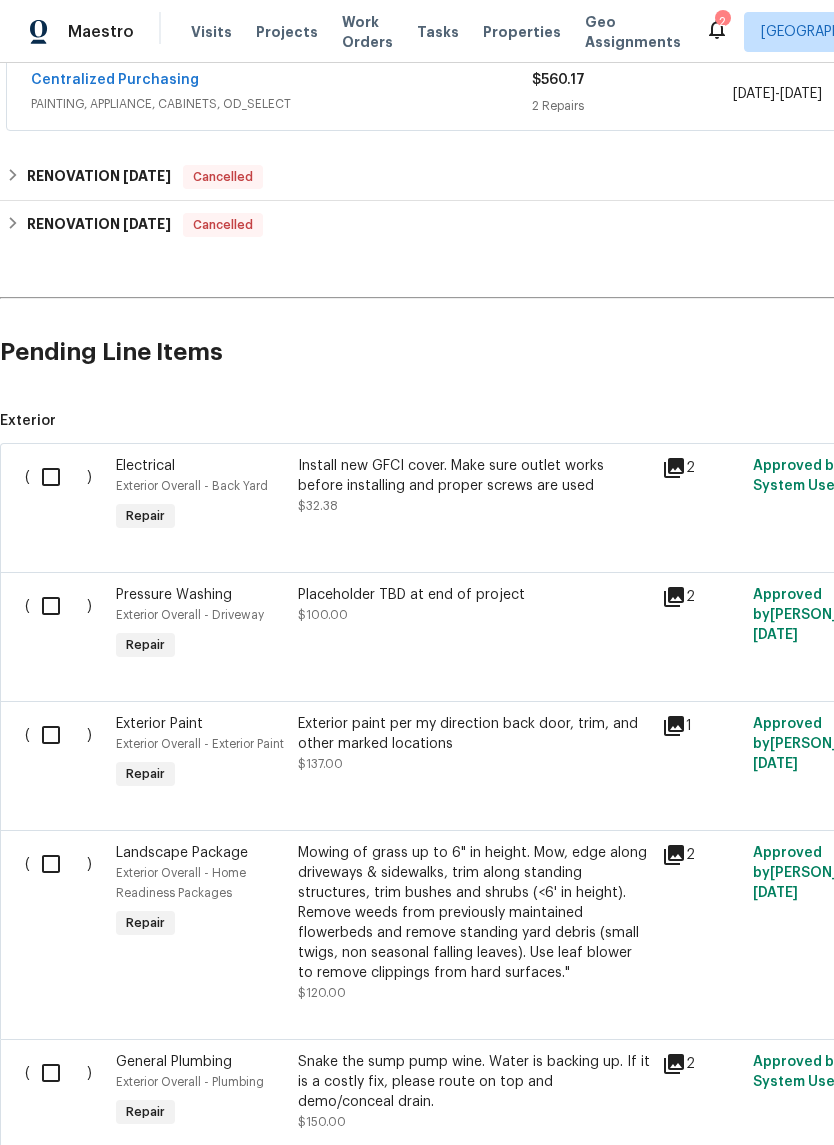 click at bounding box center (58, 477) 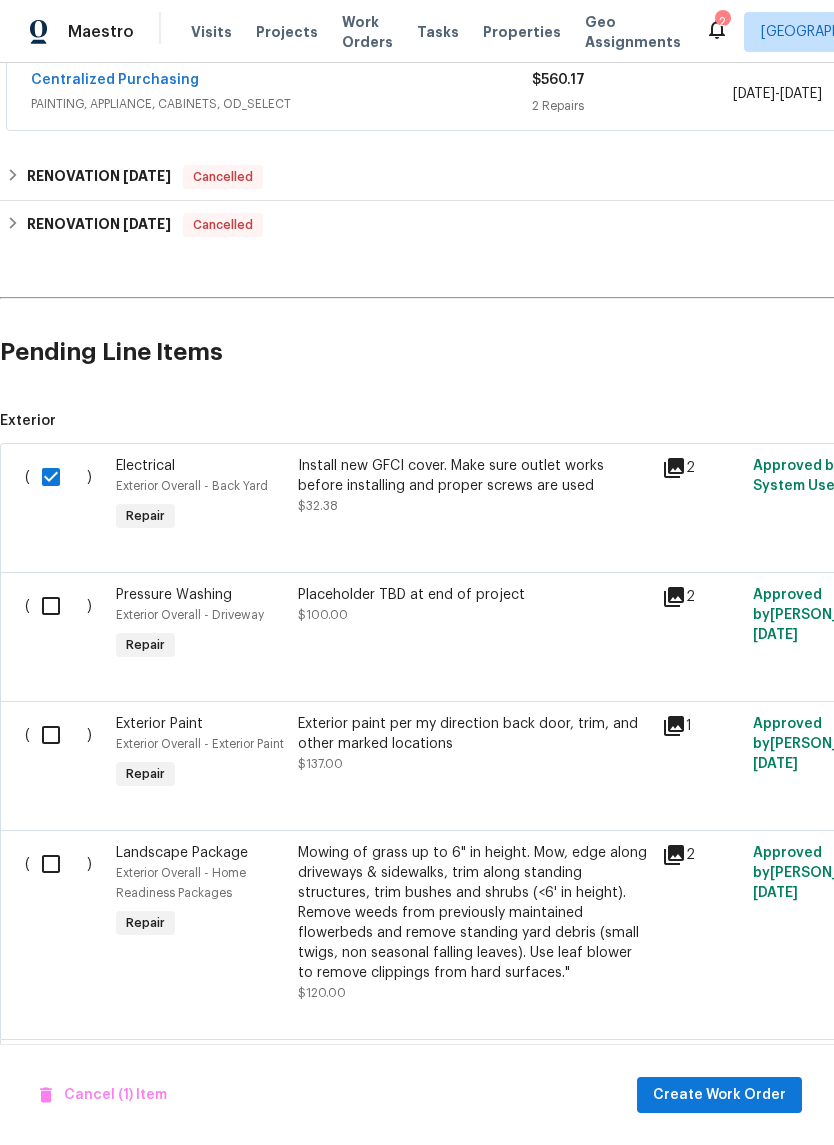click at bounding box center (58, 735) 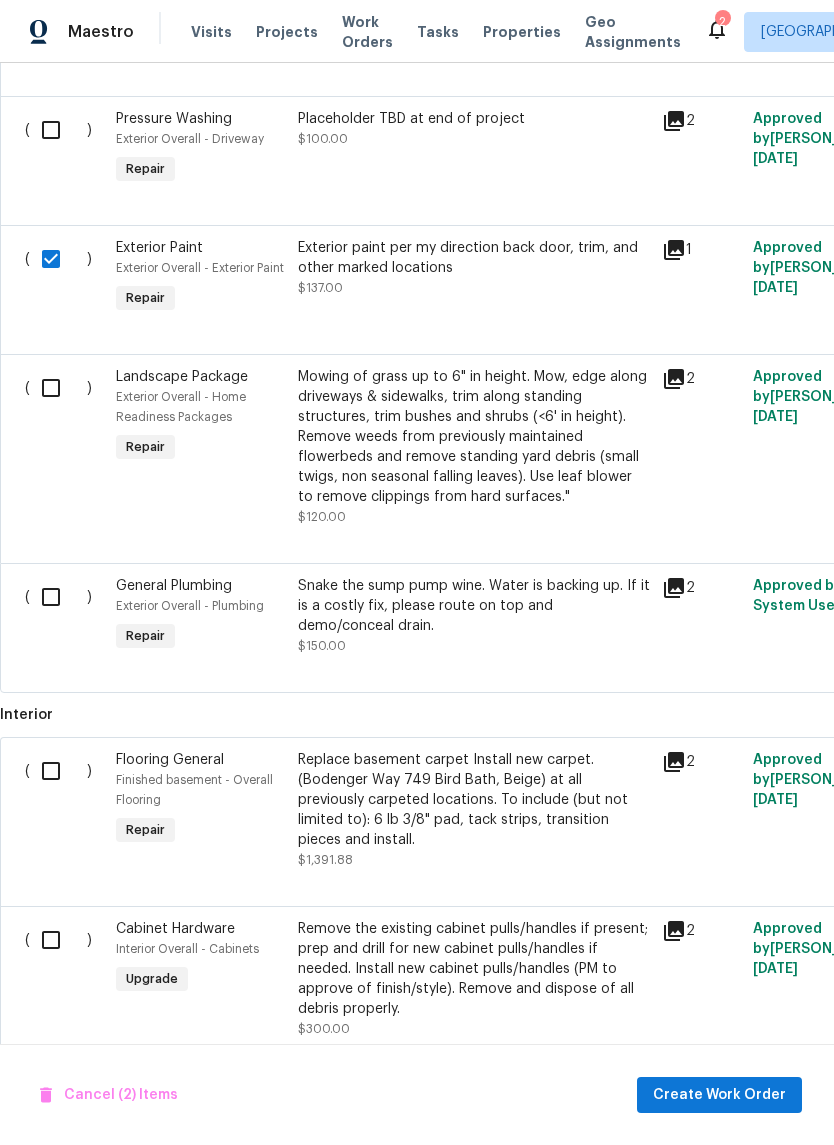 scroll, scrollTop: 865, scrollLeft: 0, axis: vertical 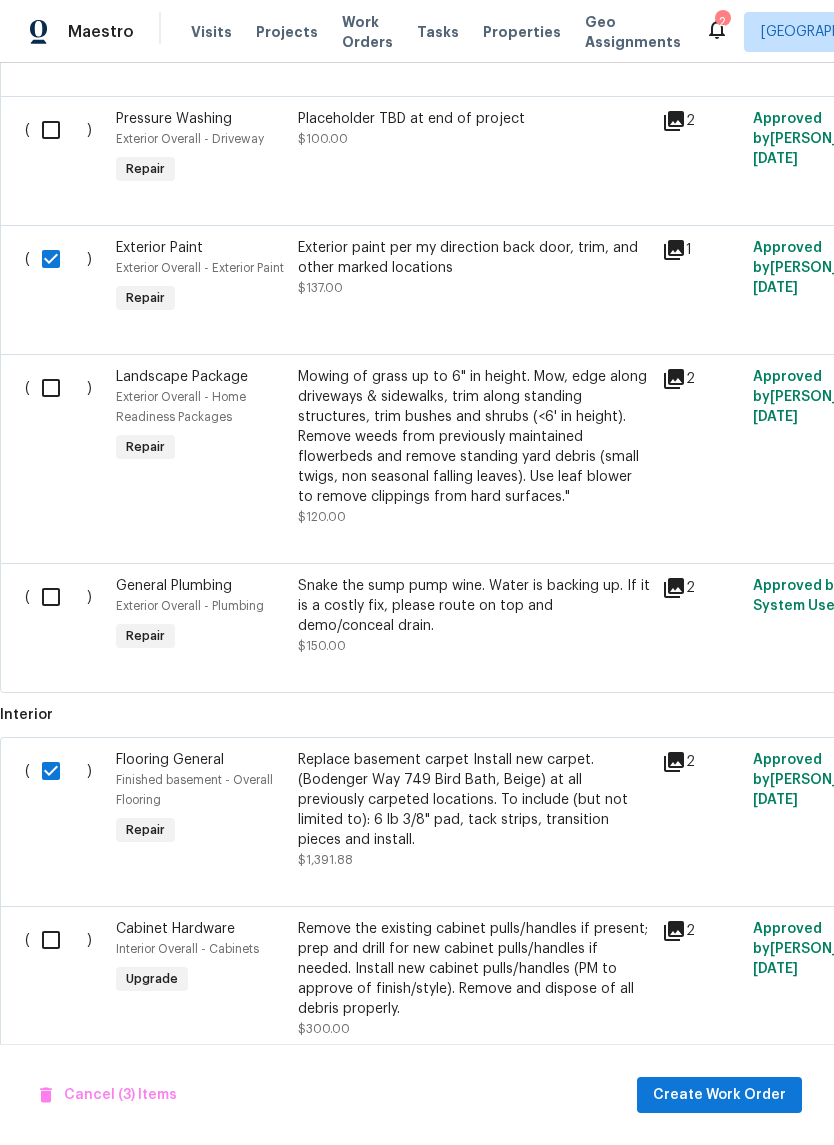 click at bounding box center [58, 771] 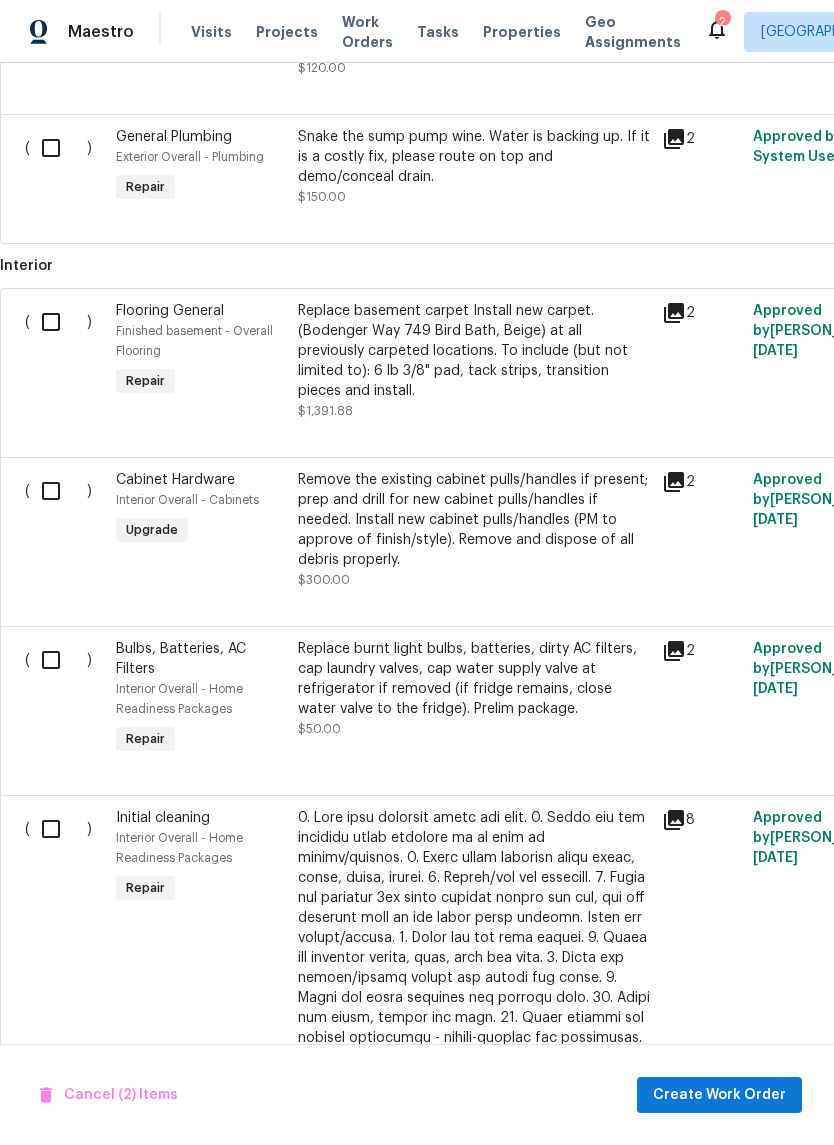 scroll, scrollTop: 1315, scrollLeft: 0, axis: vertical 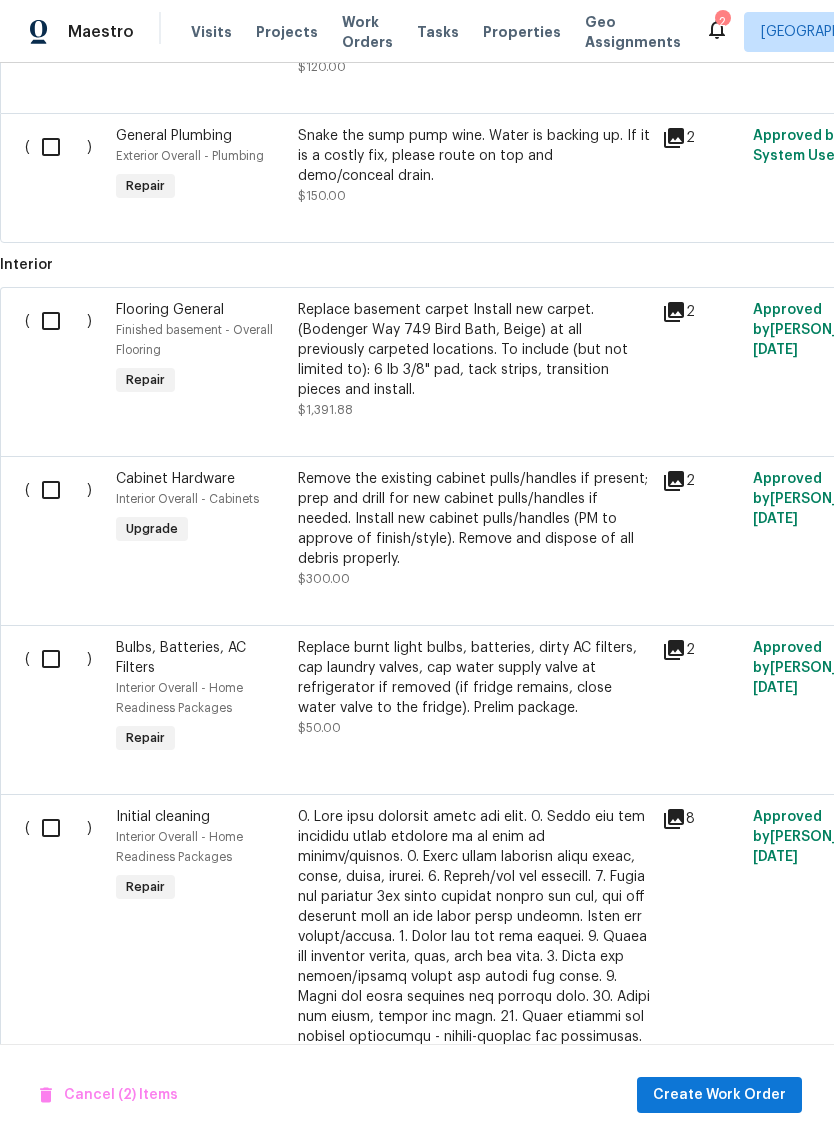 click at bounding box center (58, 659) 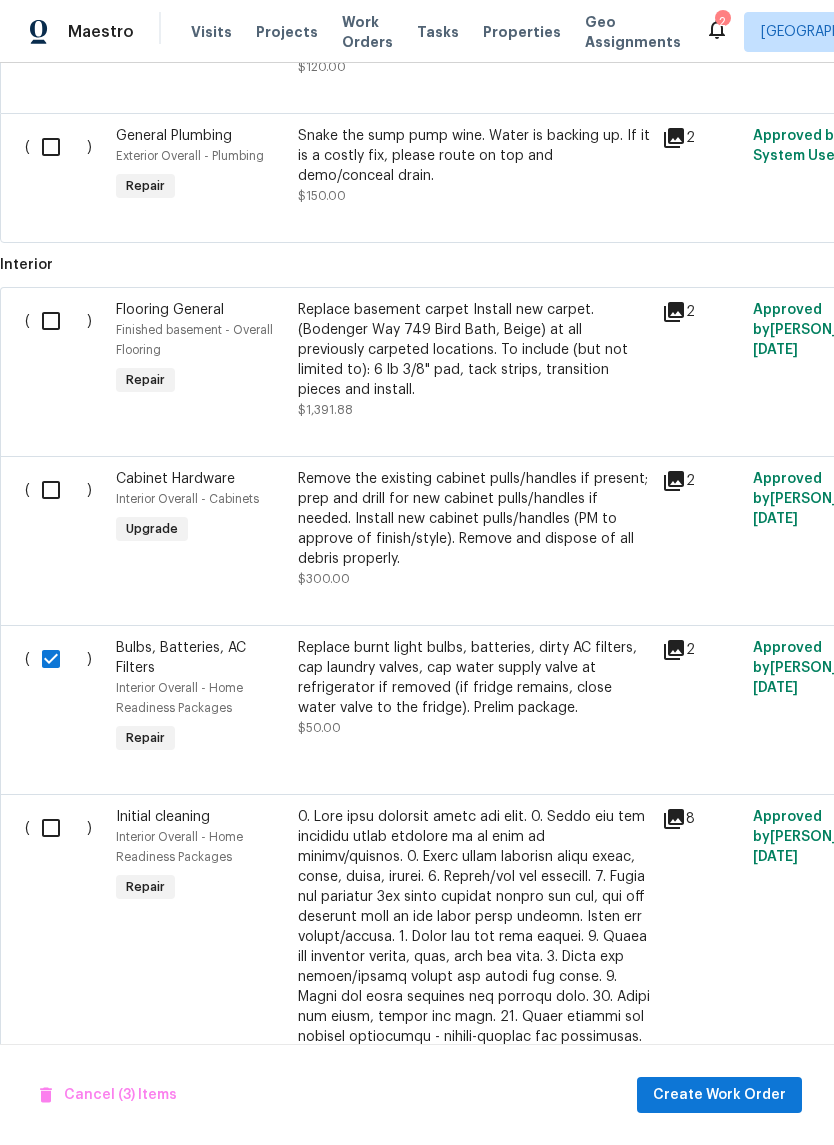click at bounding box center (58, 490) 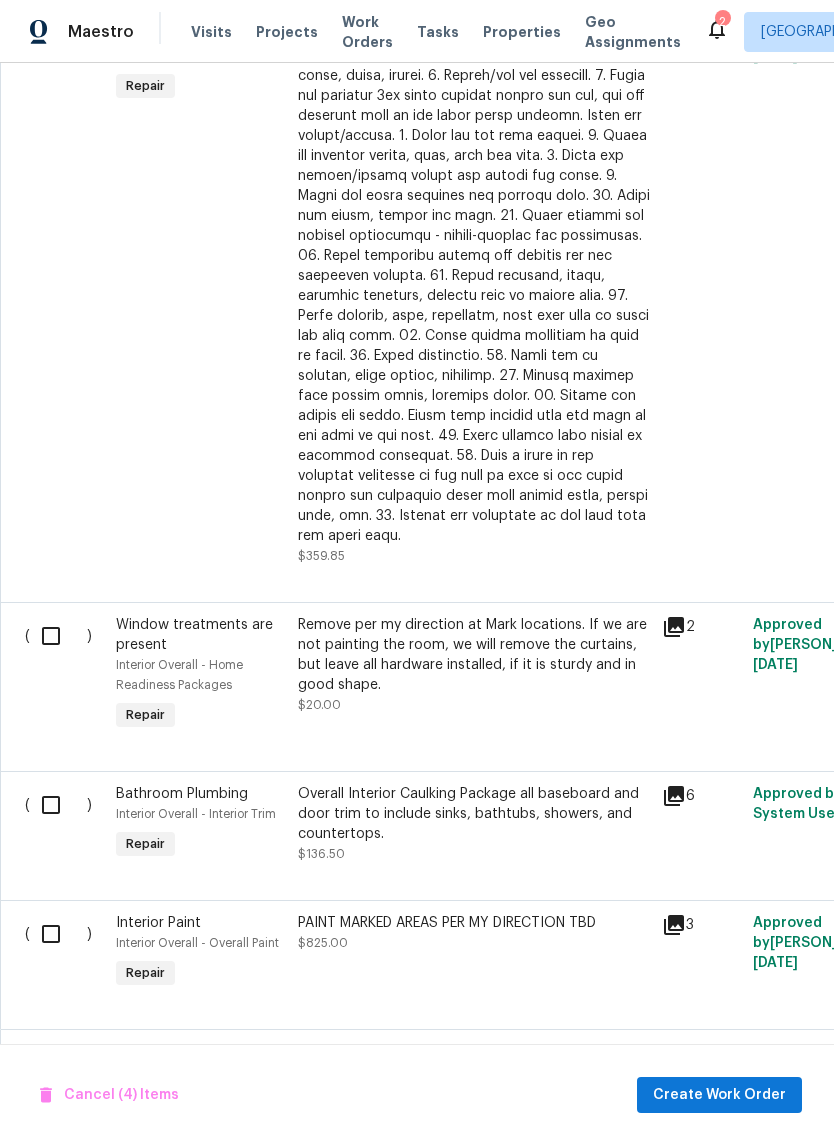 scroll, scrollTop: 2125, scrollLeft: 0, axis: vertical 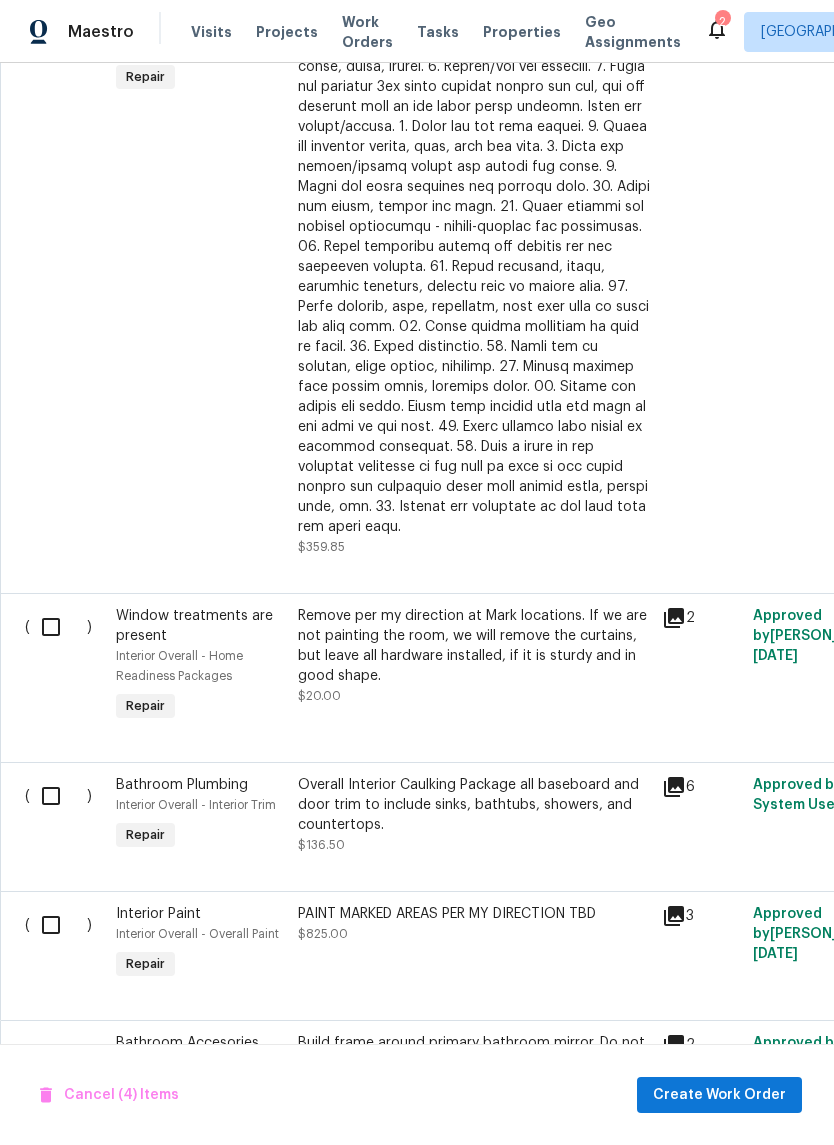 click at bounding box center (58, 627) 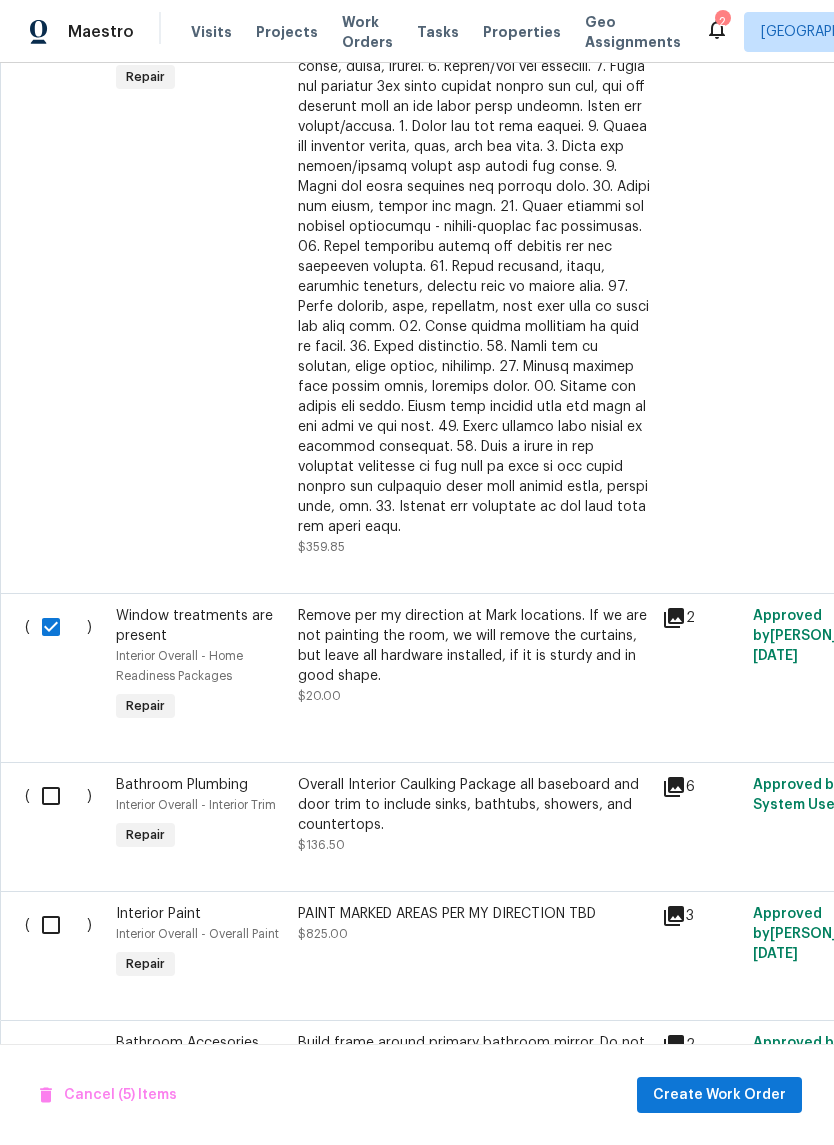 click at bounding box center (58, 796) 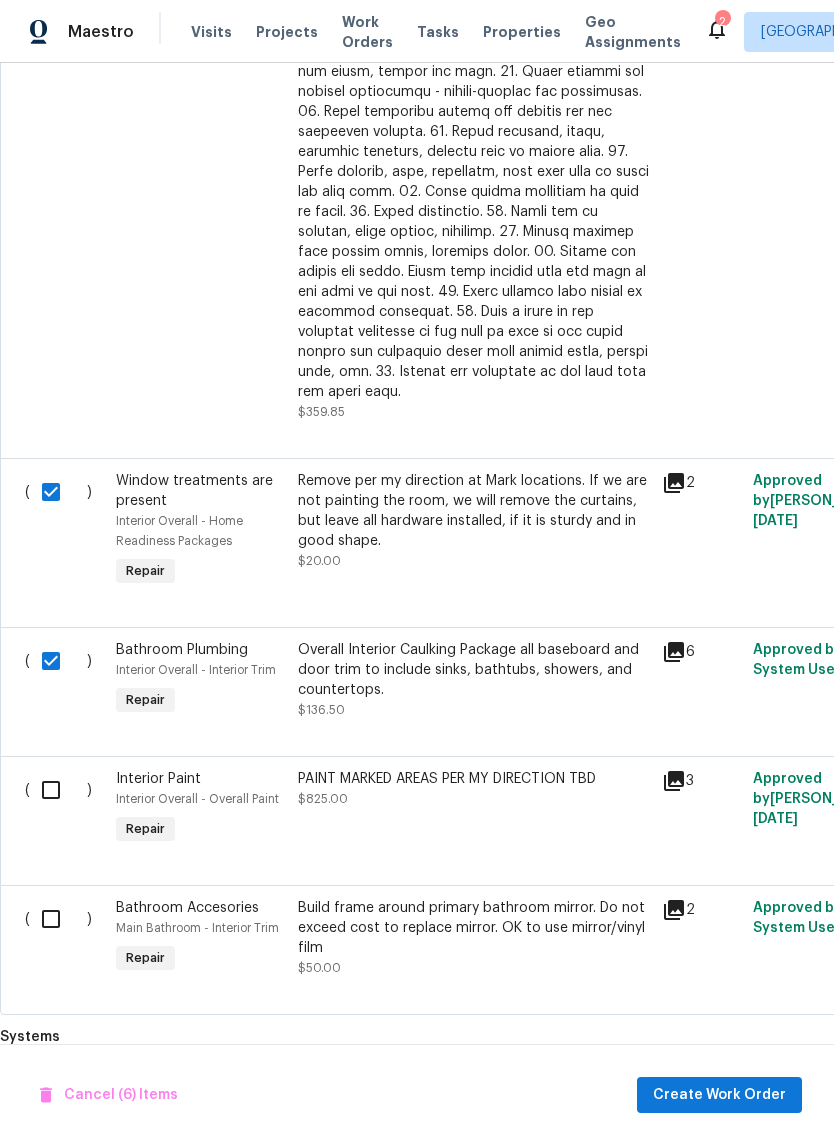 scroll, scrollTop: 2262, scrollLeft: 0, axis: vertical 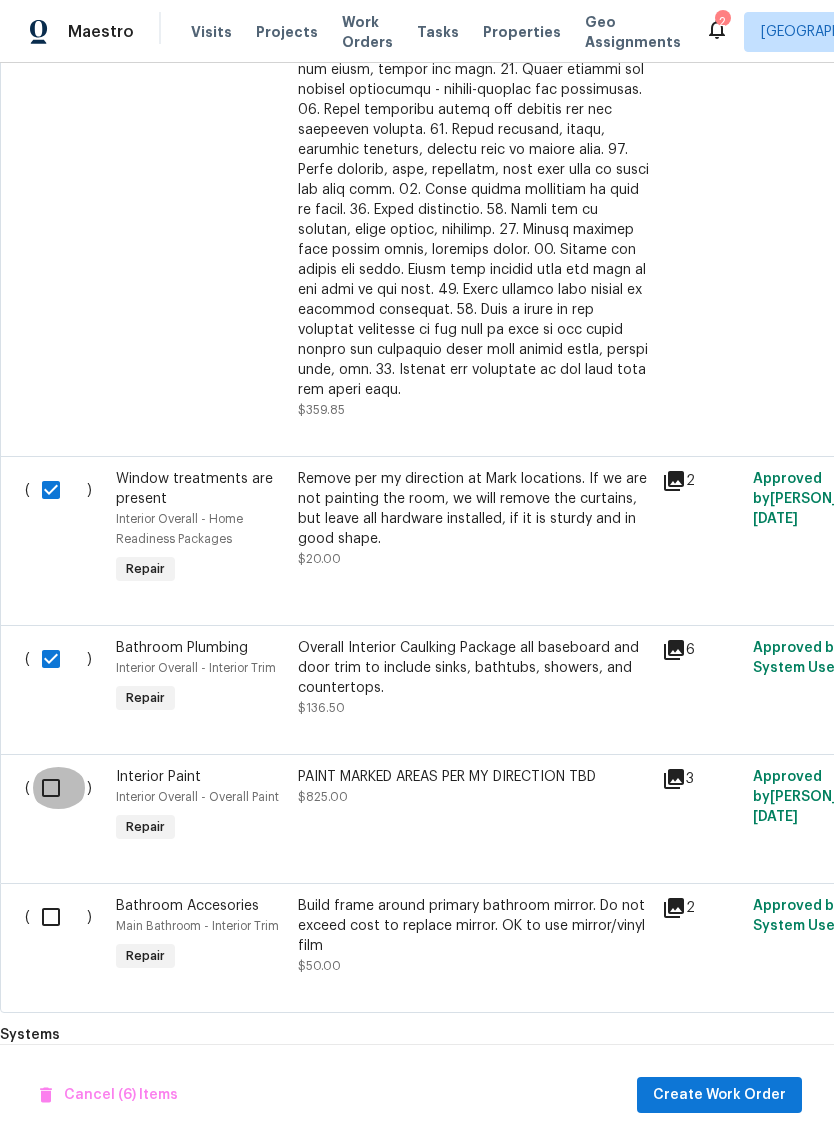 click at bounding box center [58, 788] 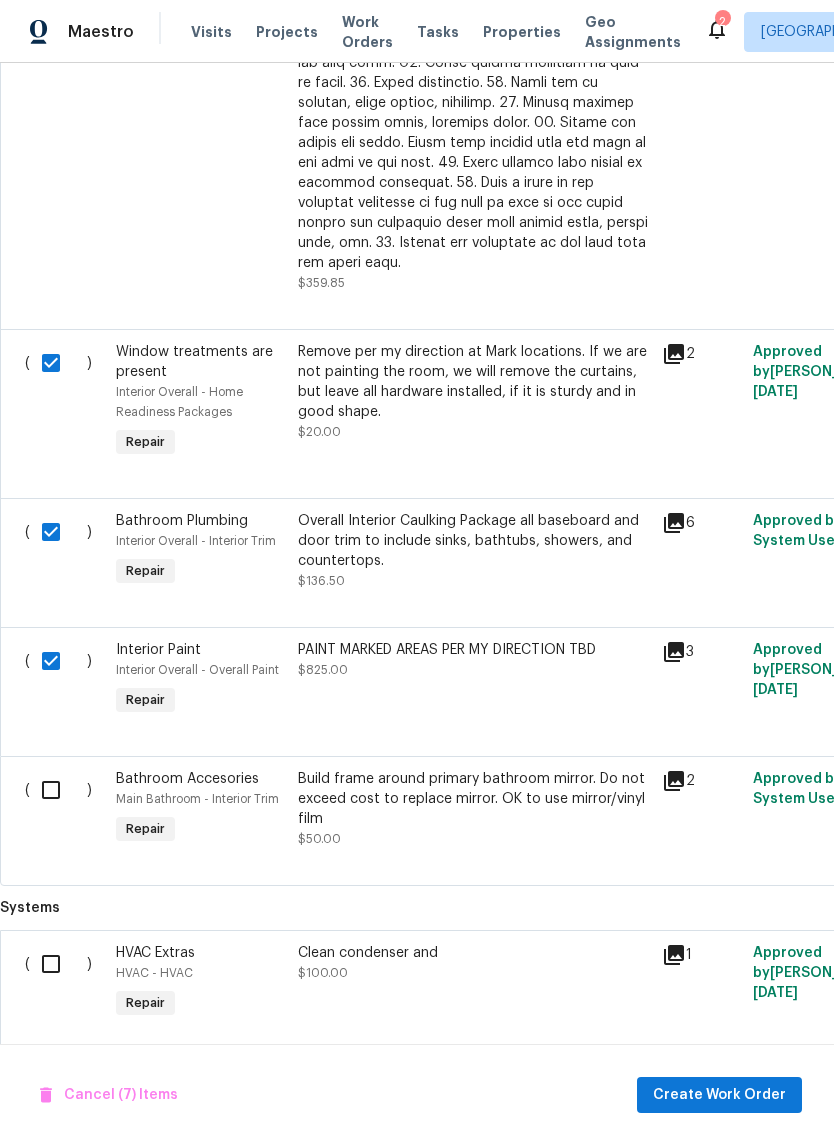 scroll, scrollTop: 2388, scrollLeft: 0, axis: vertical 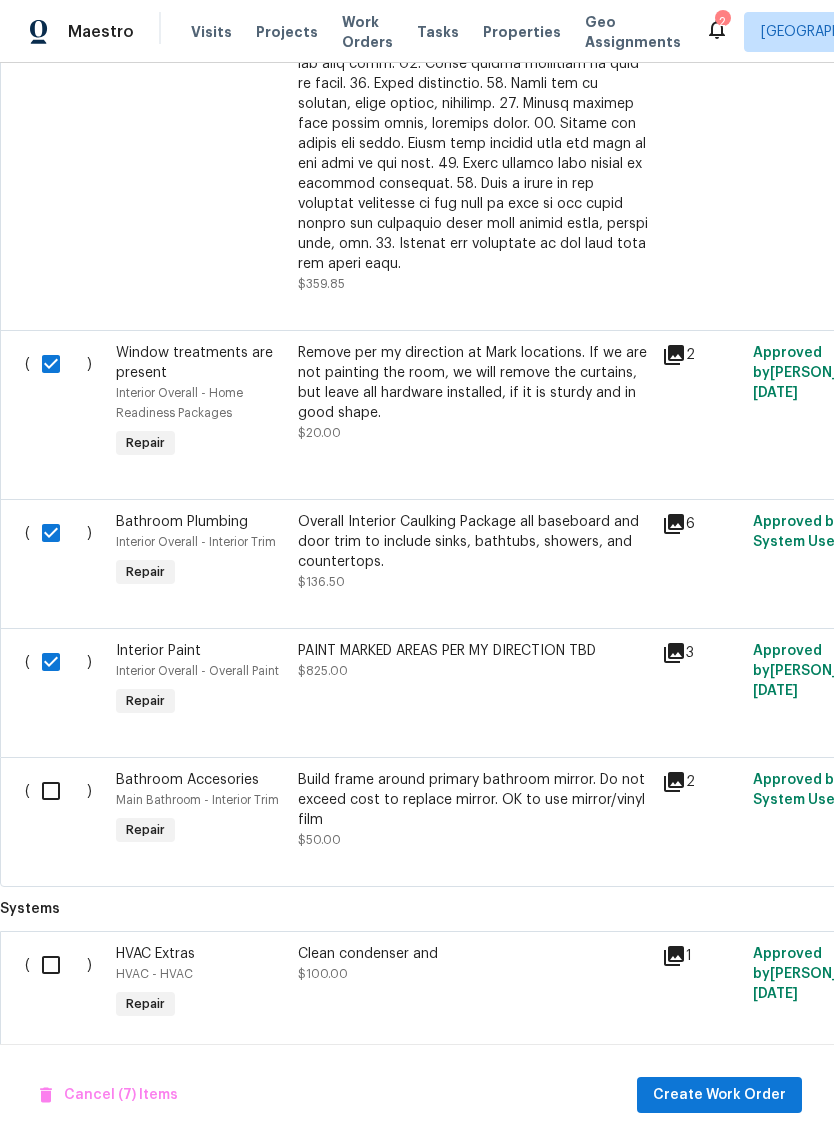 click at bounding box center (58, 791) 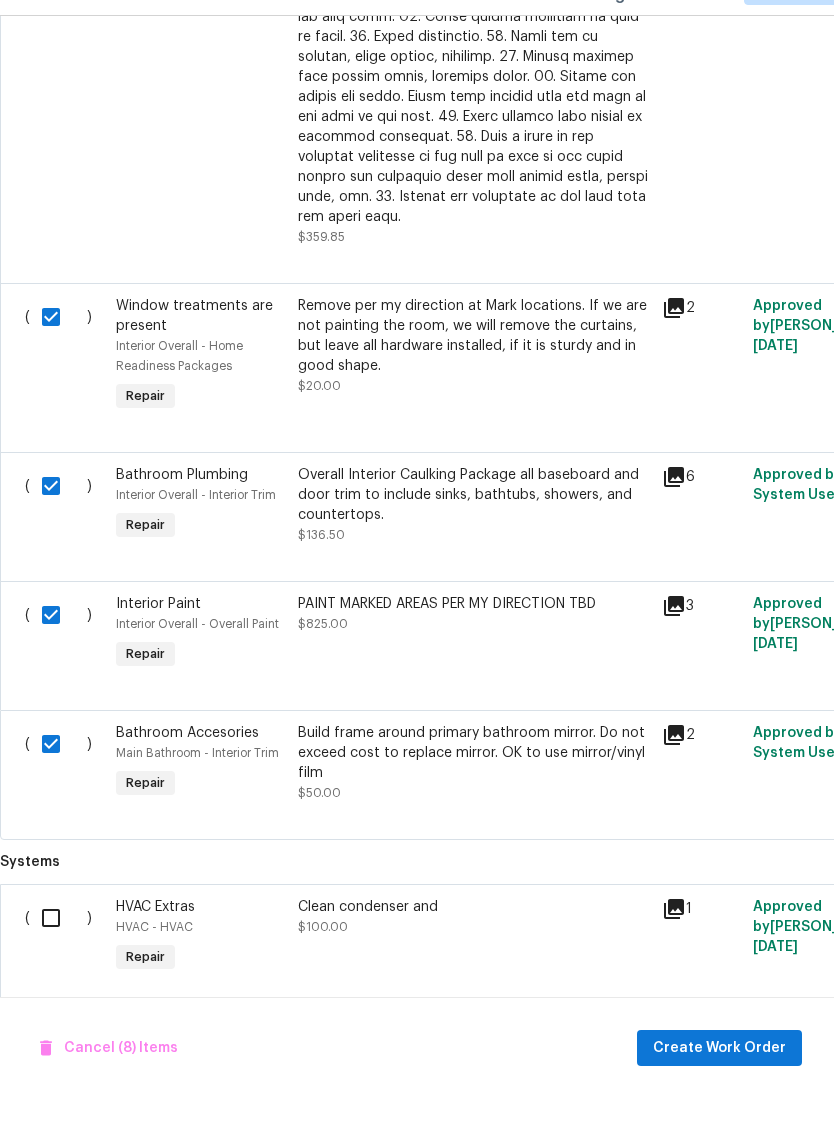 scroll 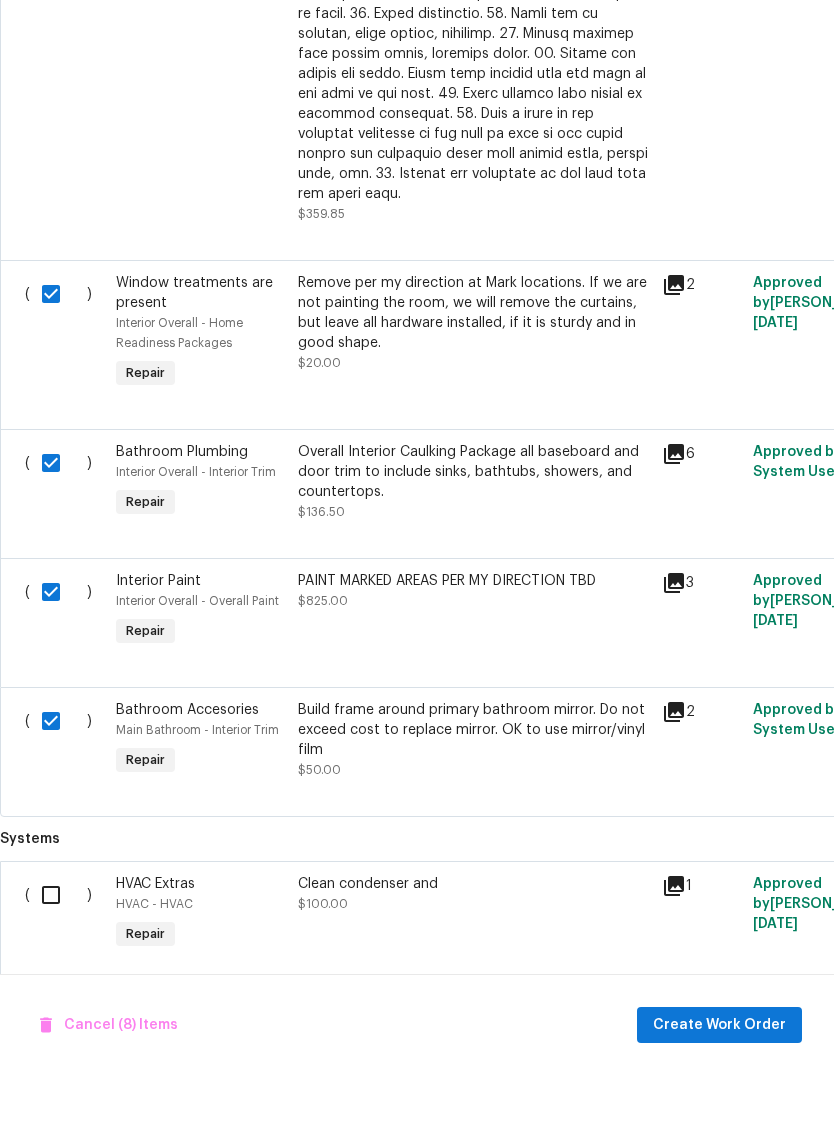 click at bounding box center (58, 965) 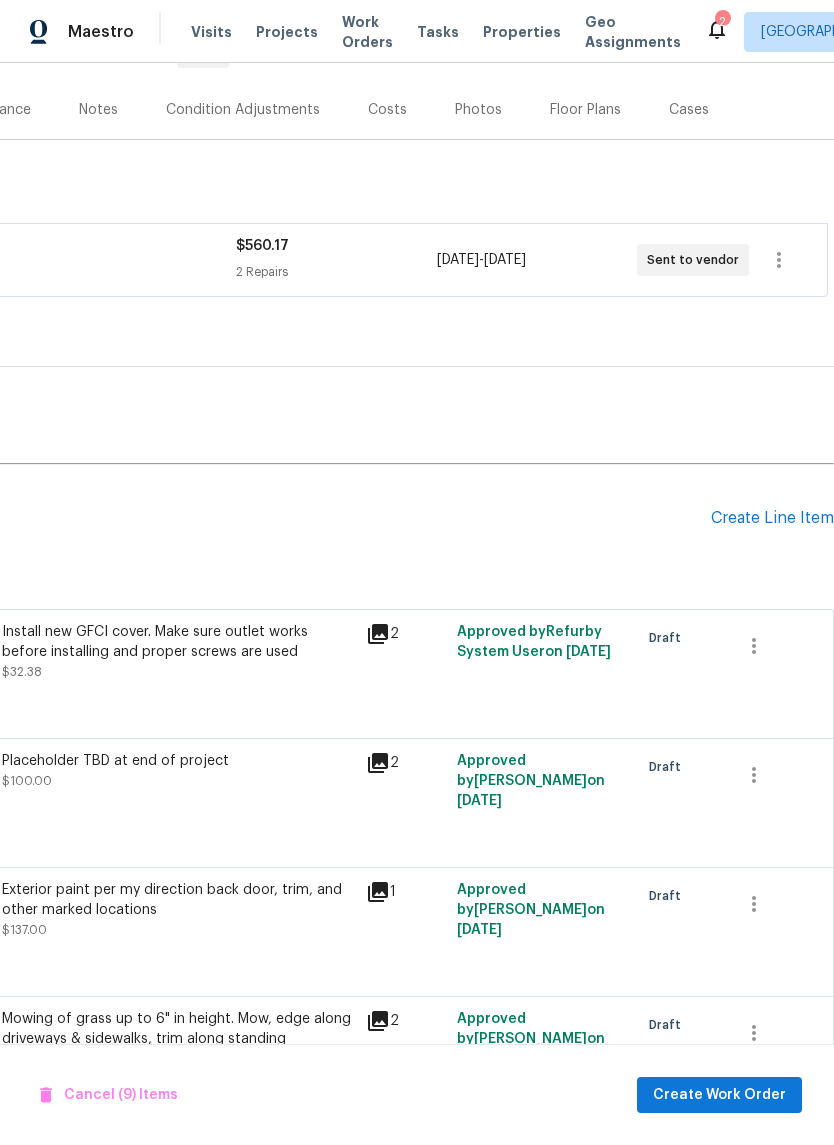 click on "Create Line Item" at bounding box center [772, 518] 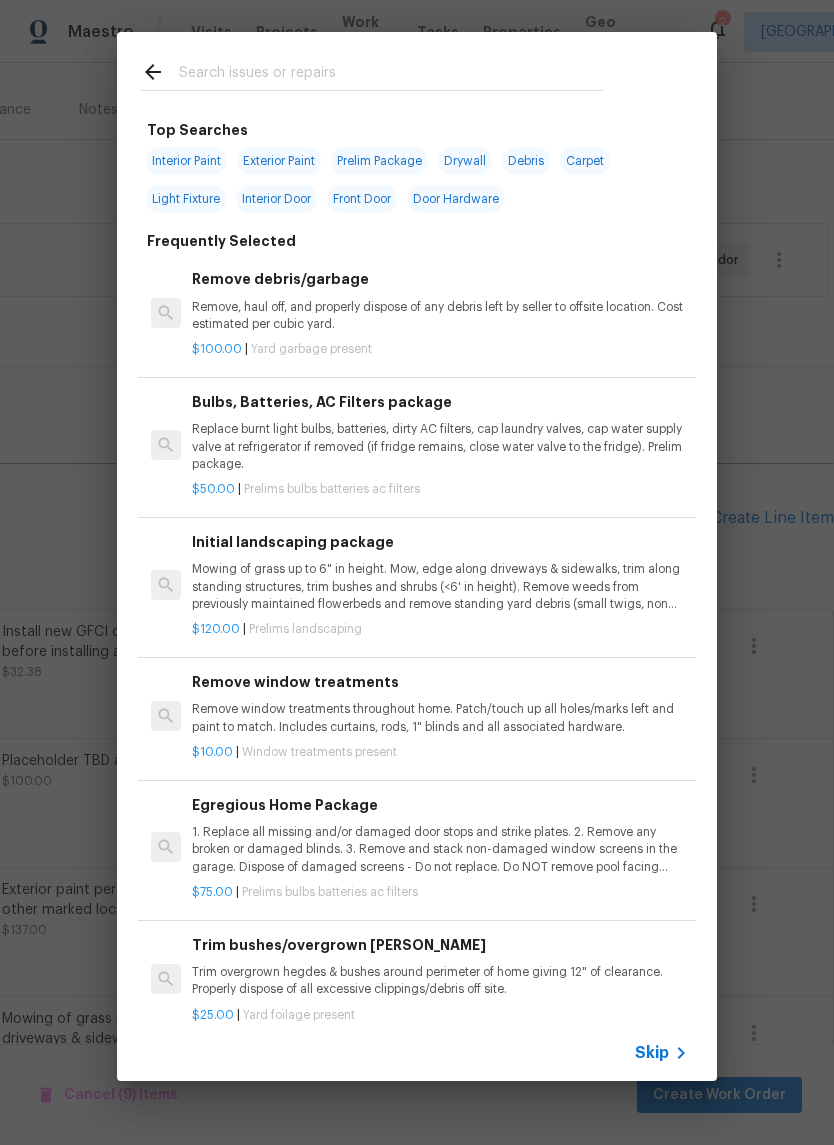 click on "Top Searches Interior Paint Exterior Paint Prelim Package Drywall Debris Carpet Light Fixture Interior Door Front Door Door Hardware Frequently Selected Remove debris/garbage Remove, haul off, and properly dispose of any debris left by seller to offsite location. Cost estimated per cubic yard. $100.00   |   Yard garbage present Bulbs, Batteries, AC Filters package Replace burnt light bulbs, batteries, dirty AC filters, cap laundry valves, cap water supply valve at refrigerator if removed (if fridge remains, close water valve to the fridge). Prelim package. $50.00   |   Prelims bulbs batteries ac filters Initial landscaping package Mowing of grass up to 6" in height. Mow, edge along driveways & sidewalks, trim along standing structures, trim bushes and shrubs (<6' in height). Remove weeds from previously maintained flowerbeds and remove standing yard debris (small twigs, non seasonal falling leaves).  Use leaf blower to remove clippings from hard surfaces." $120.00   |   Prelims landscaping $10.00   |   $75.00" at bounding box center [417, 556] 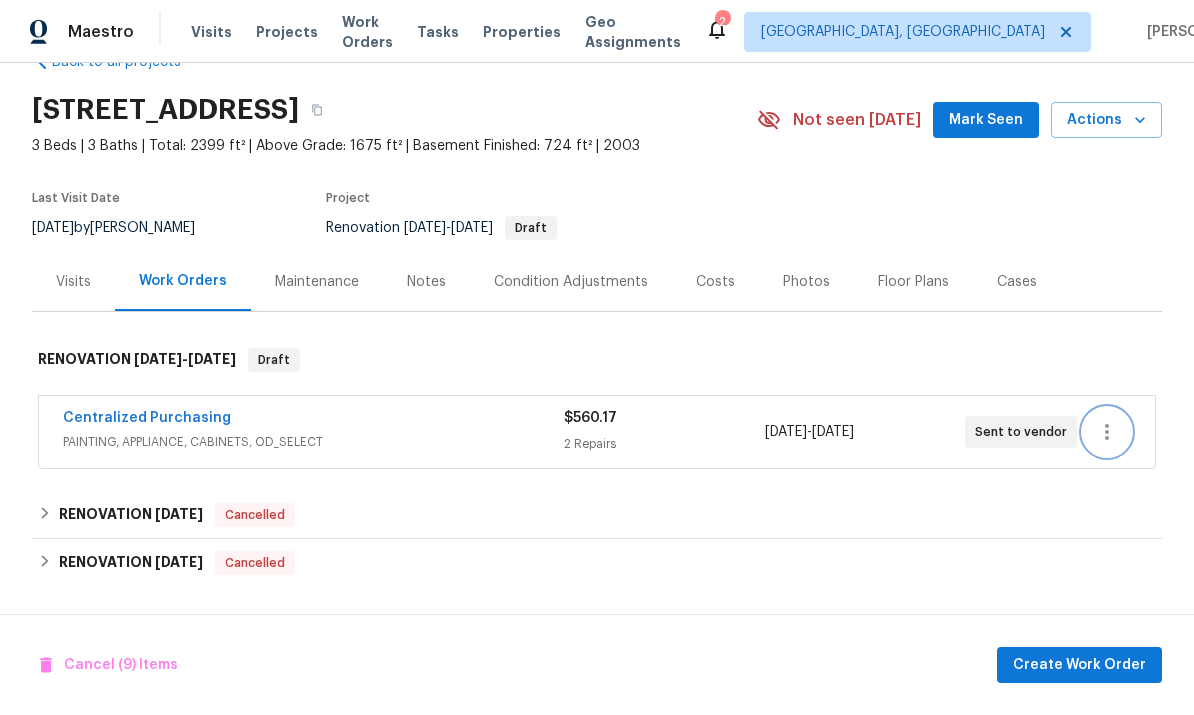click 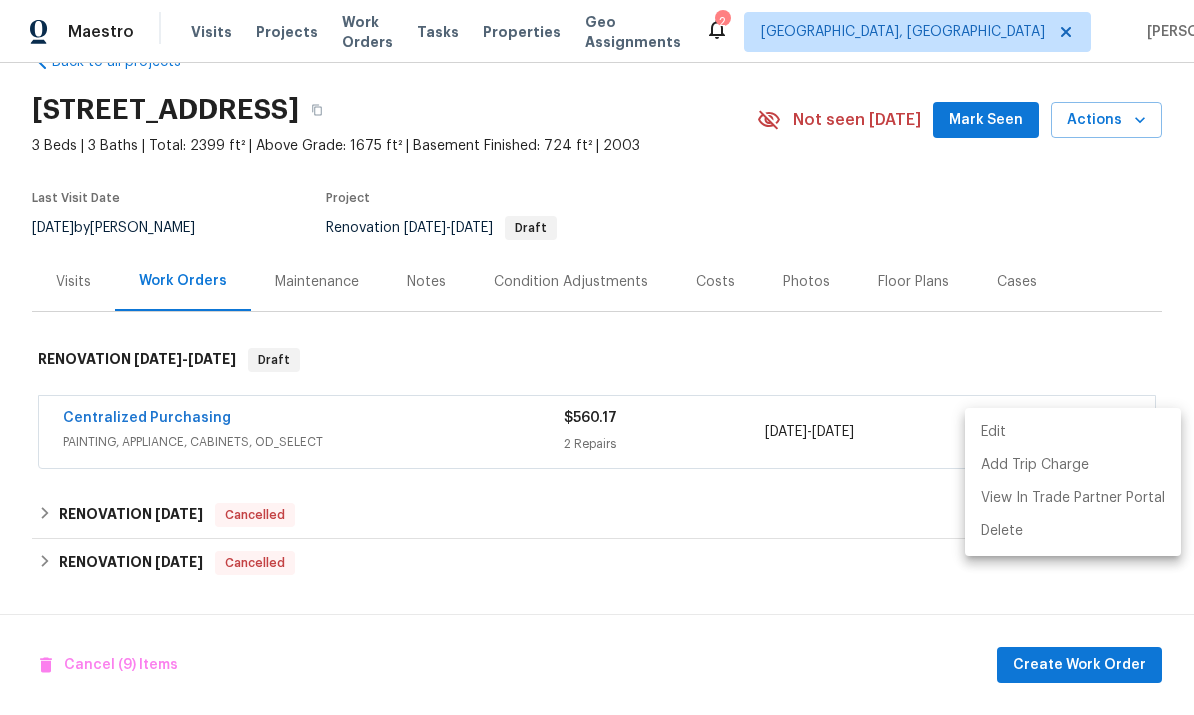 click on "Edit" at bounding box center [1073, 432] 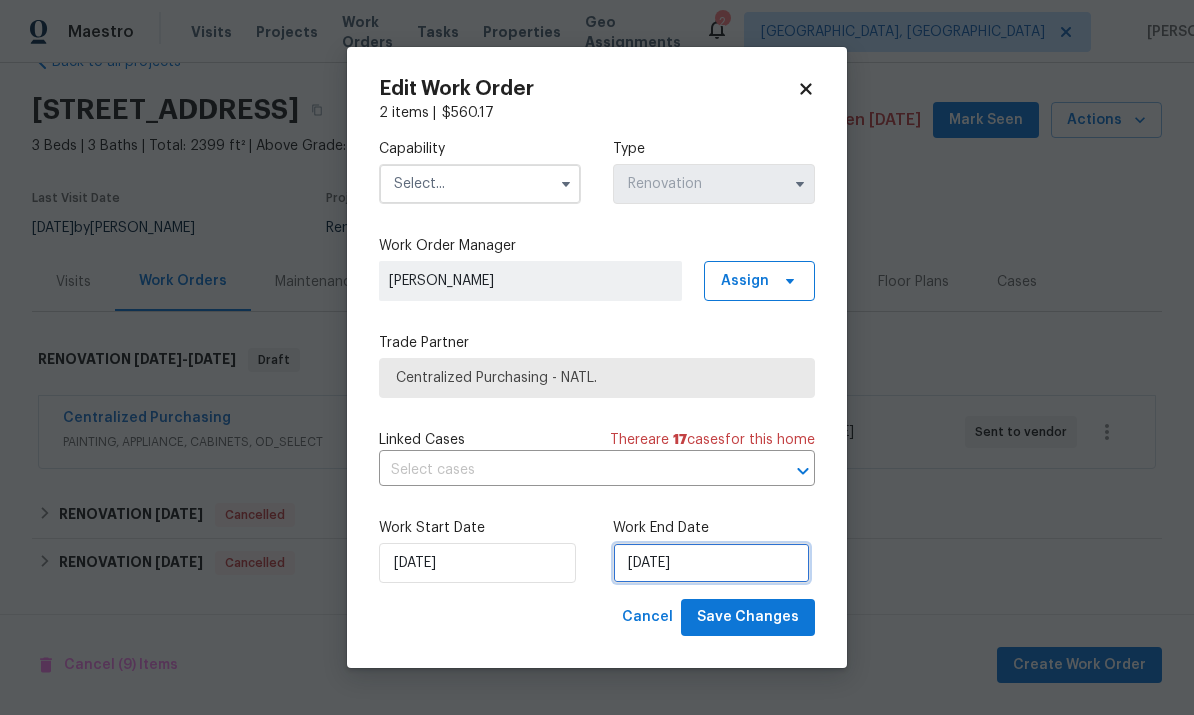 click on "[DATE]" at bounding box center [711, 563] 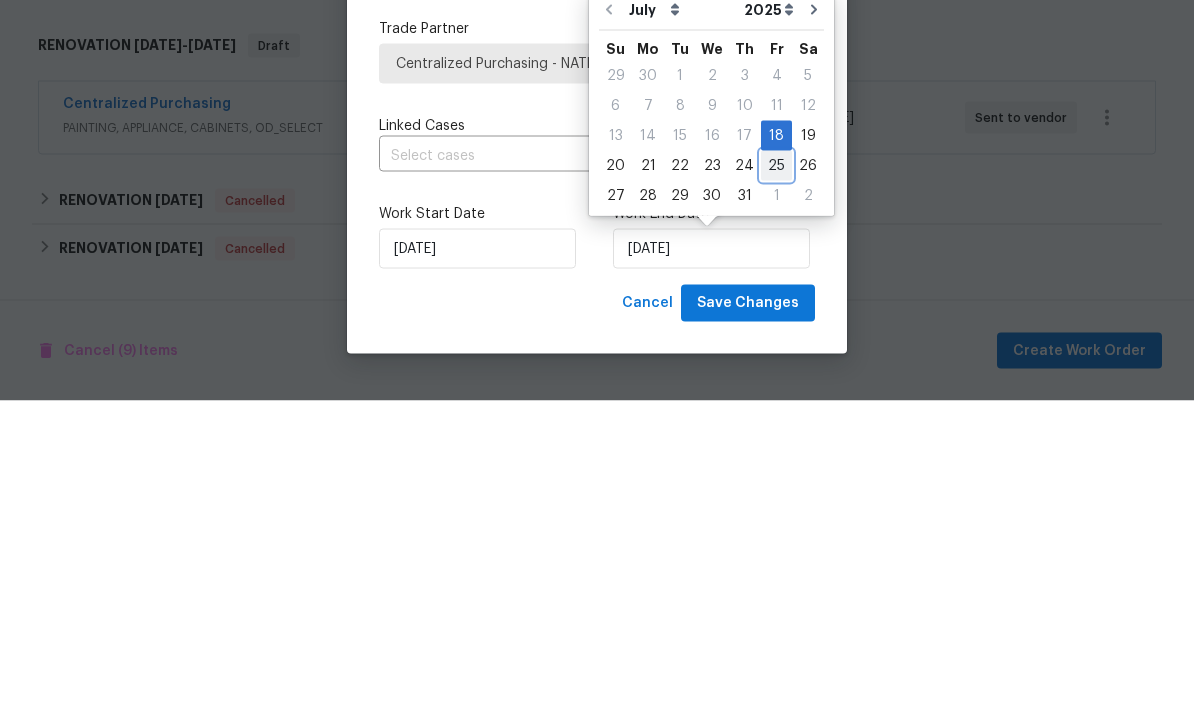 click on "25" at bounding box center [776, 480] 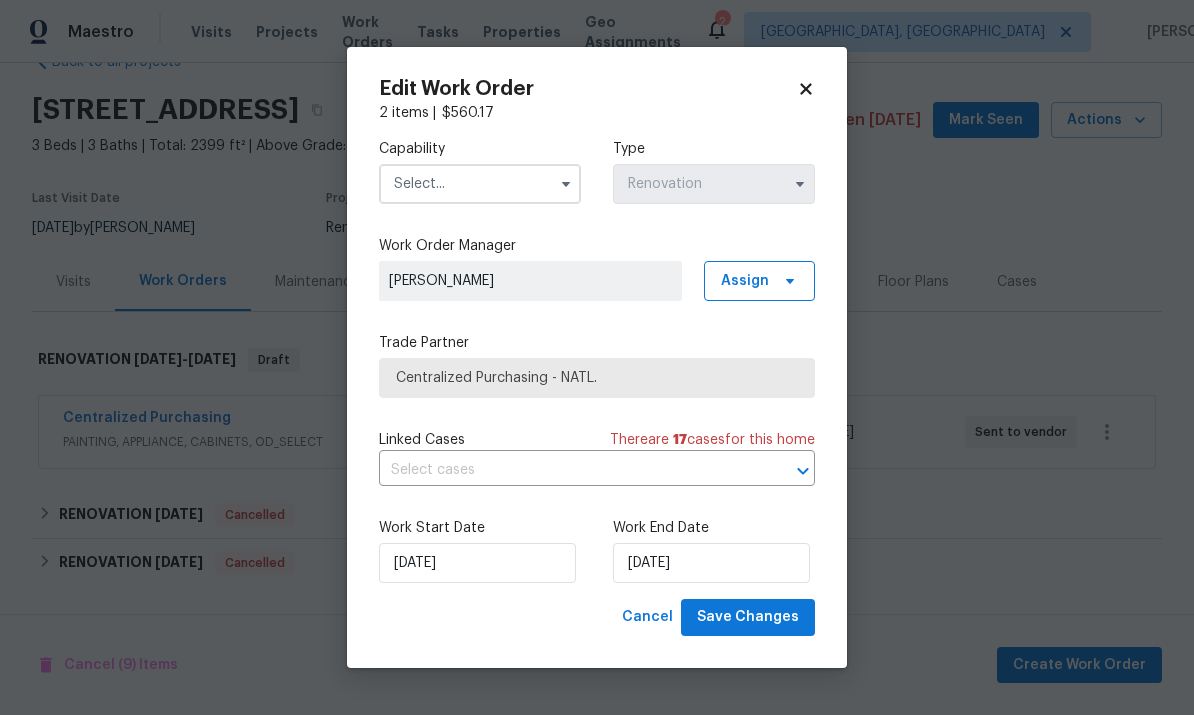 click at bounding box center (566, 184) 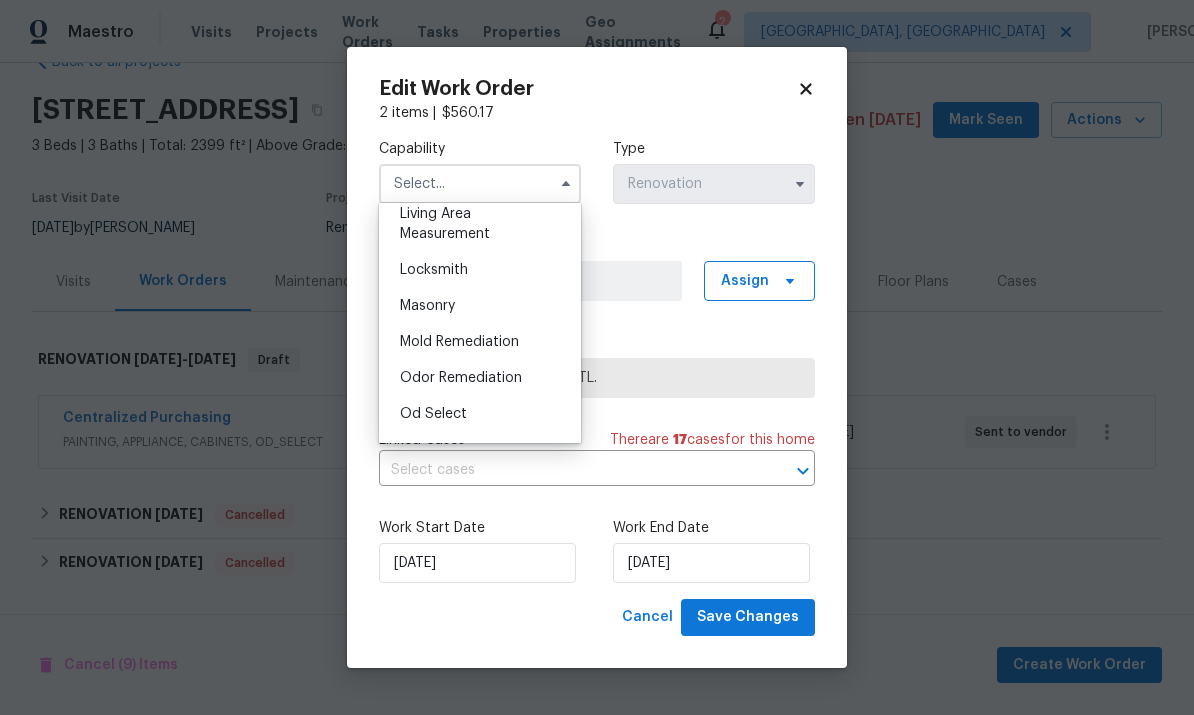 click on "Edit Work Order" at bounding box center (588, 89) 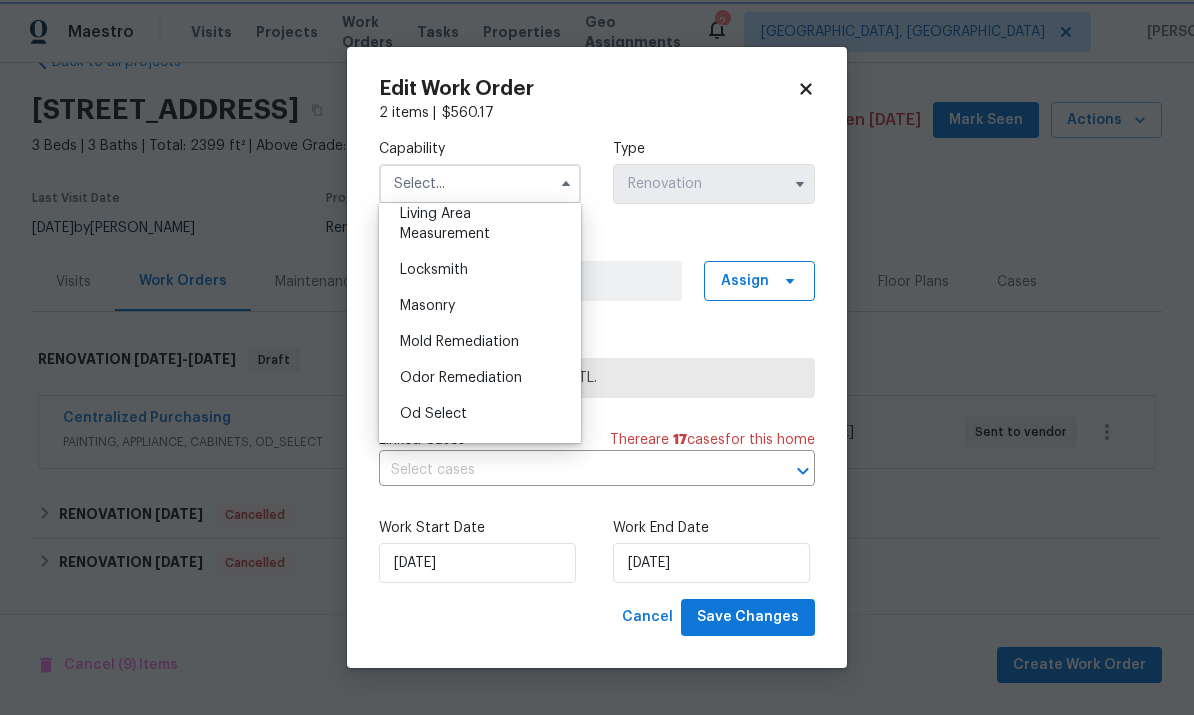 scroll, scrollTop: 1427, scrollLeft: 0, axis: vertical 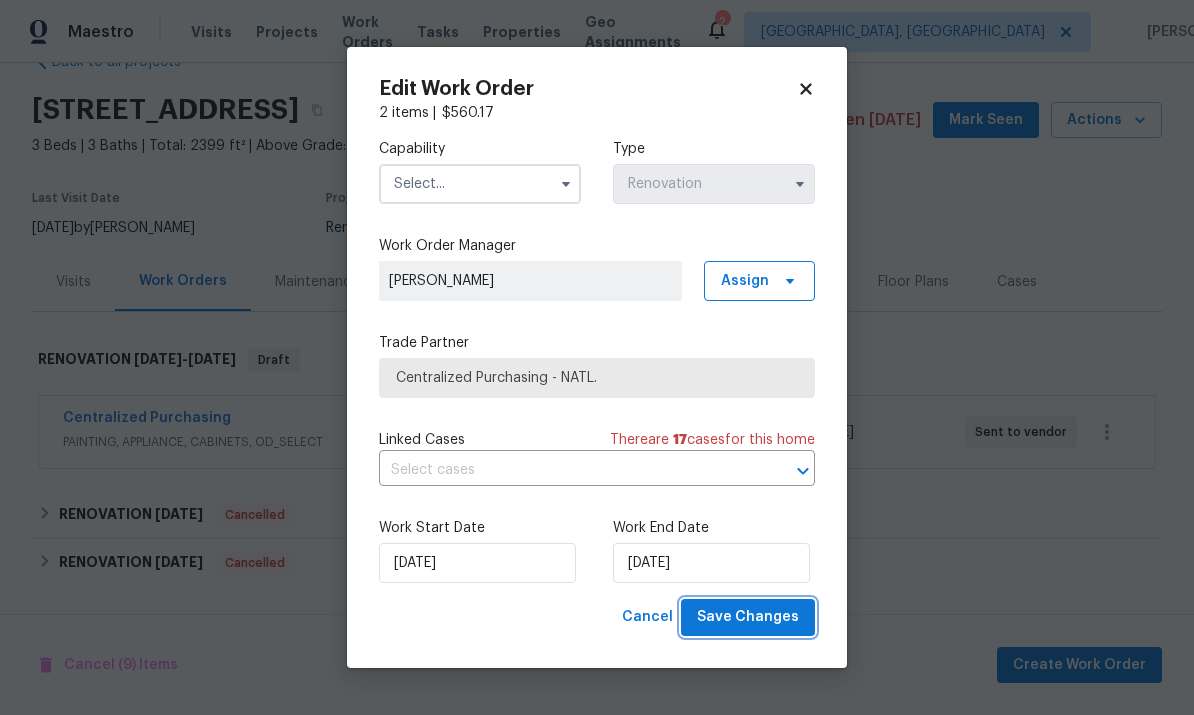 click on "Save Changes" at bounding box center (748, 617) 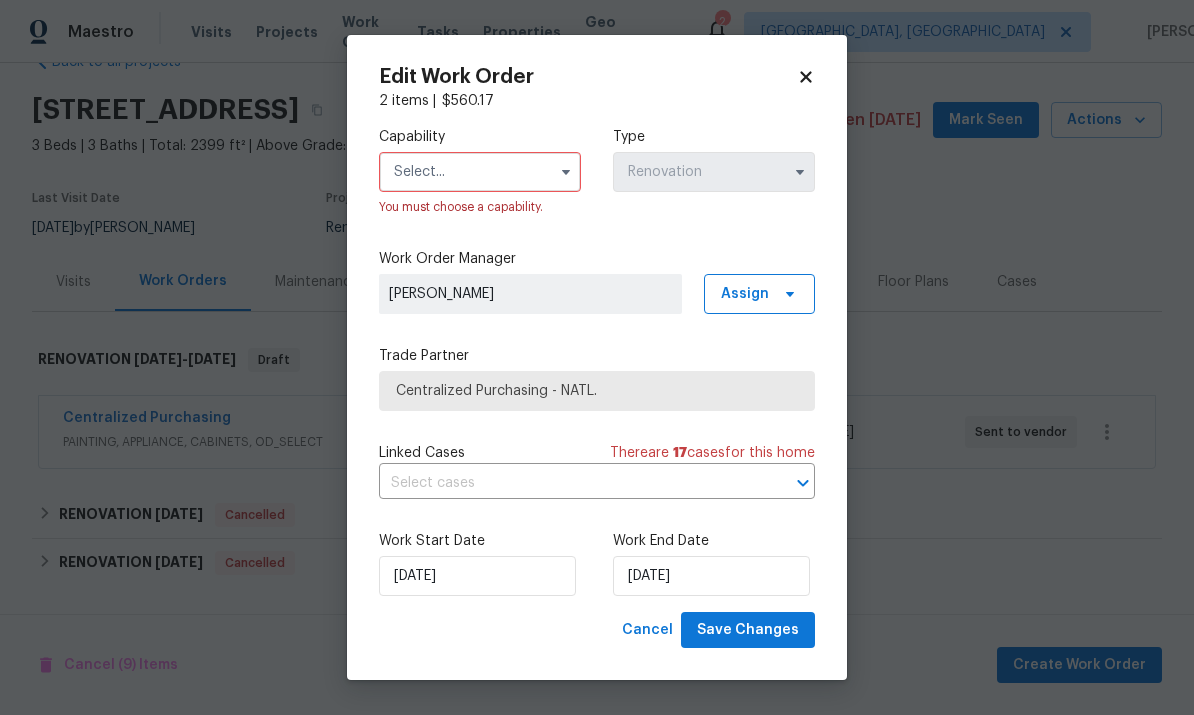 click at bounding box center [480, 172] 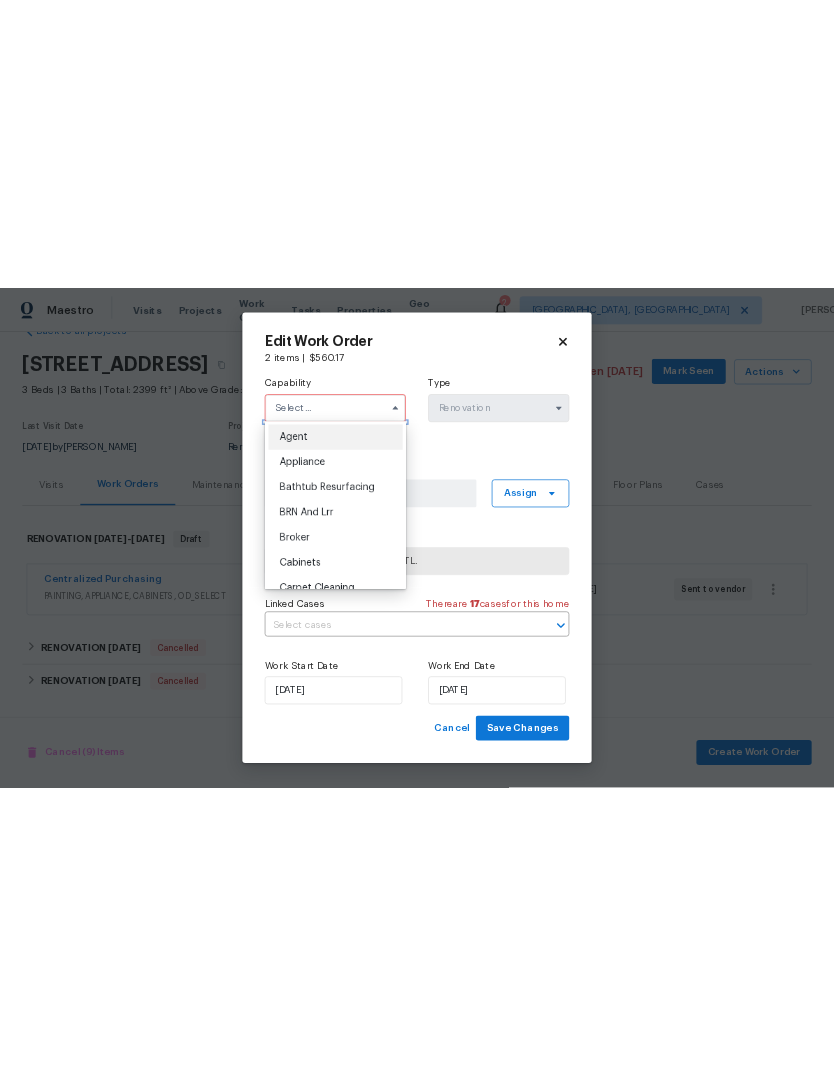 scroll, scrollTop: 0, scrollLeft: 0, axis: both 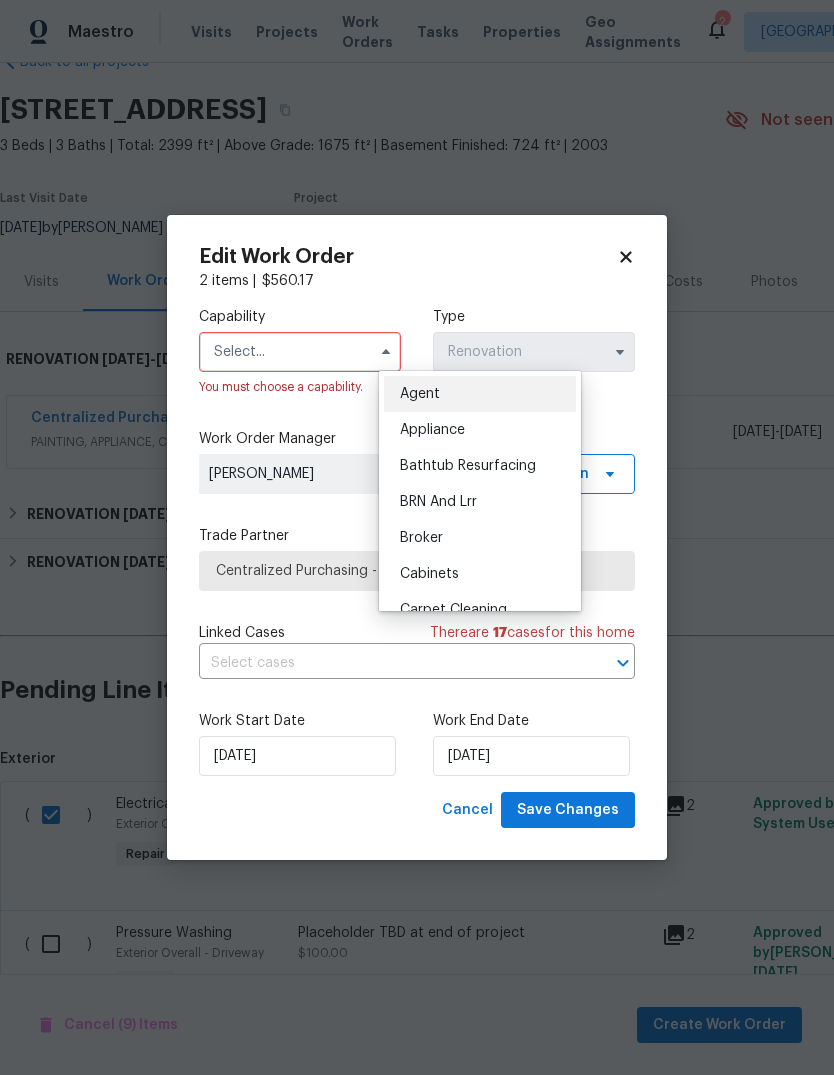 click 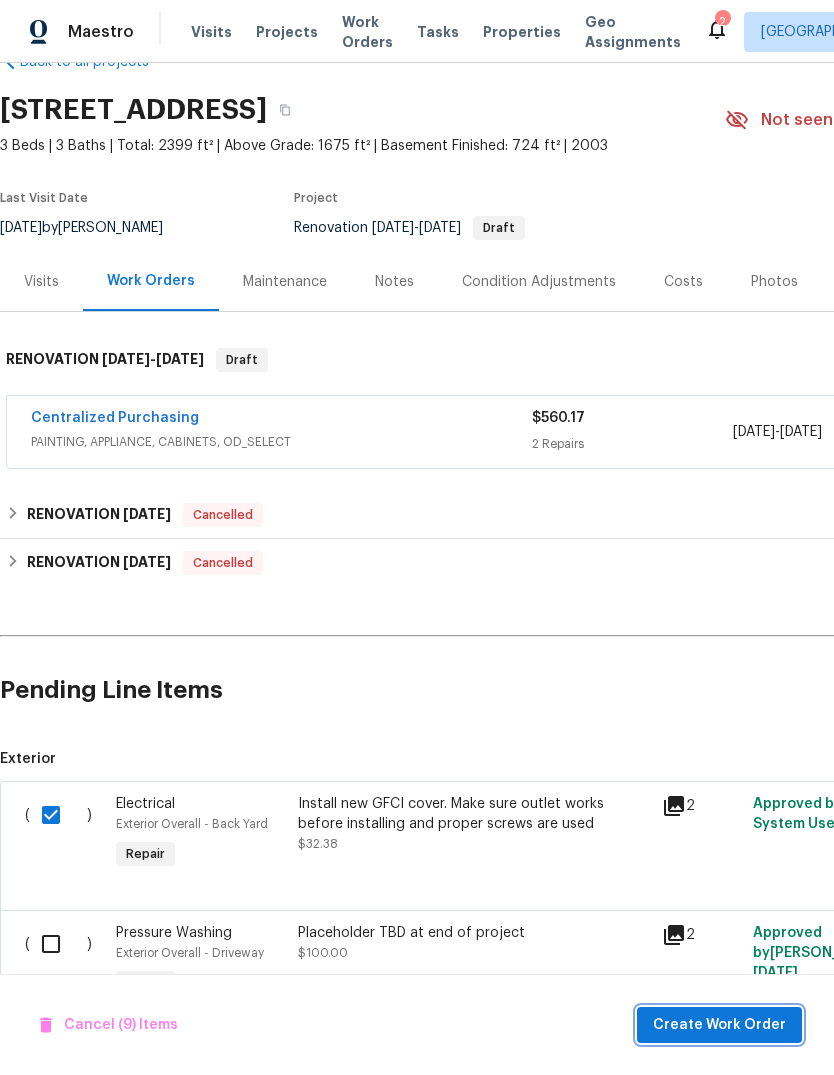 click on "Create Work Order" at bounding box center (719, 1025) 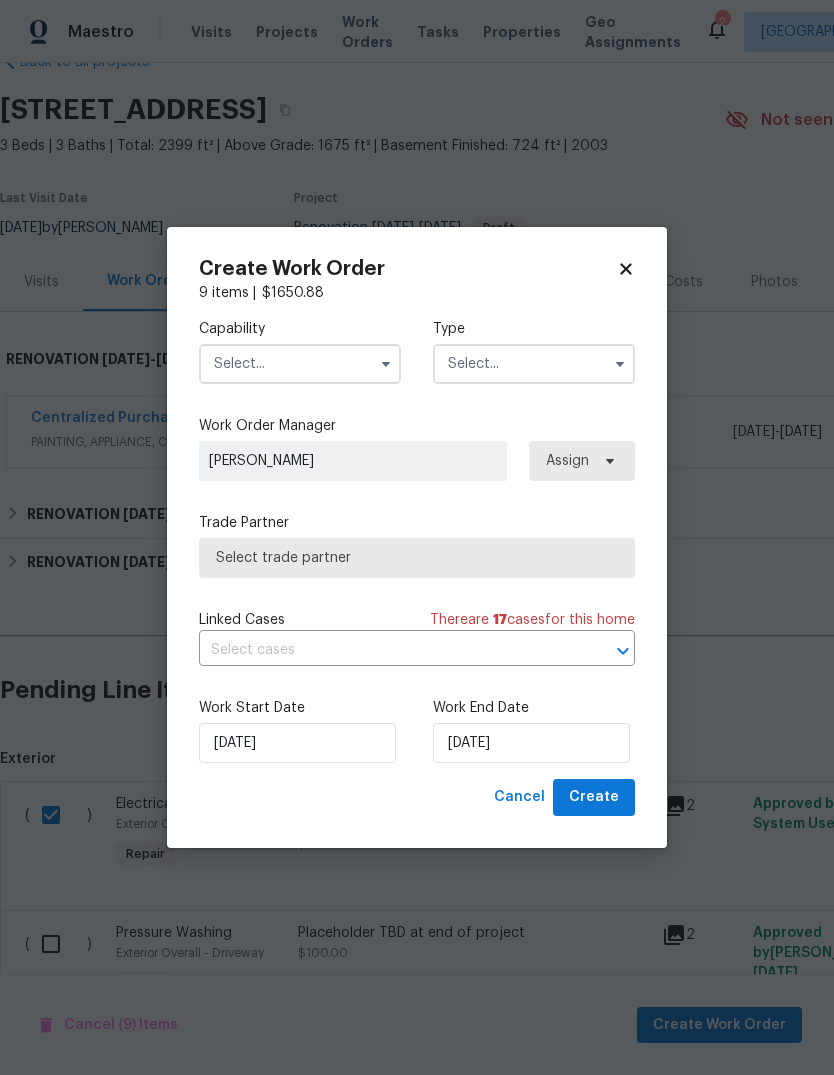 checkbox on "false" 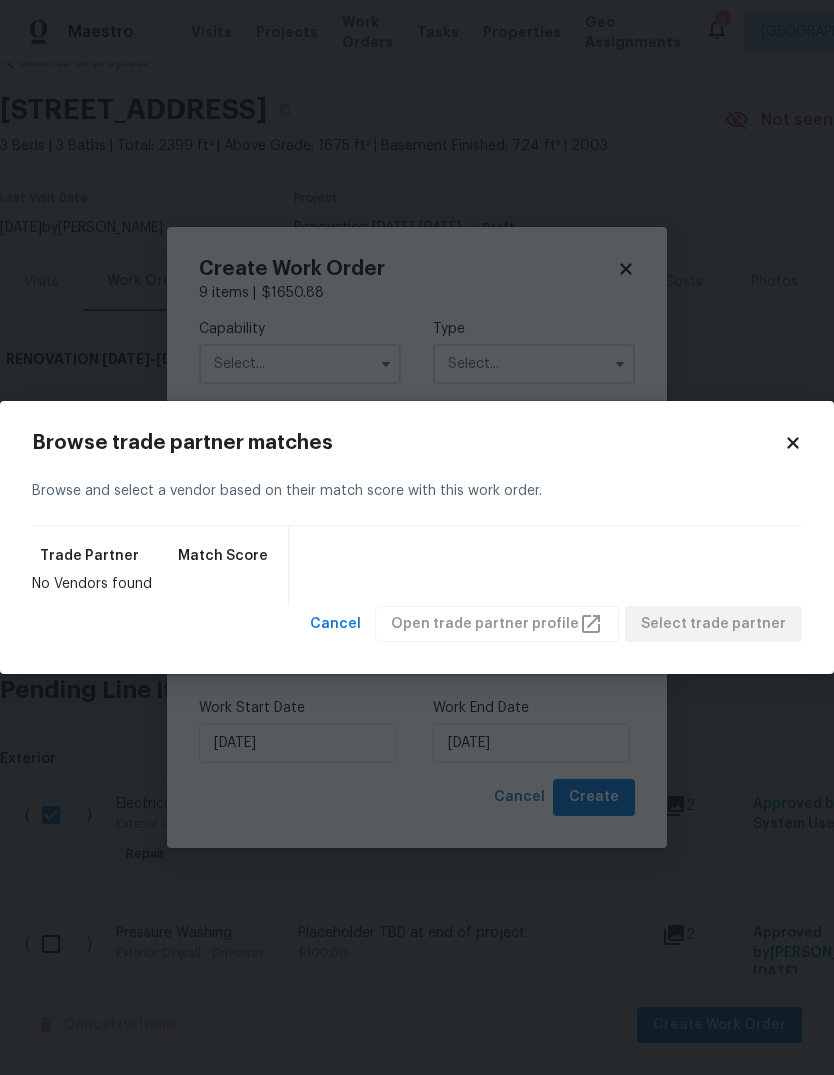 click 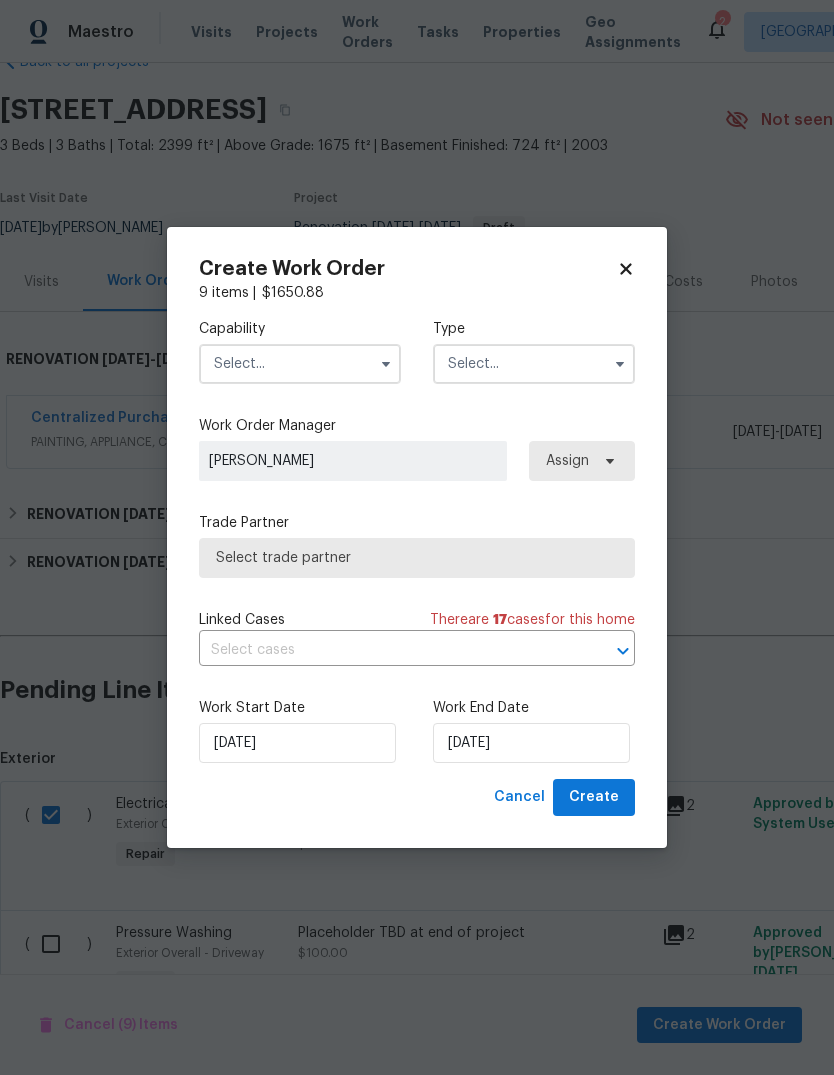 click at bounding box center (300, 364) 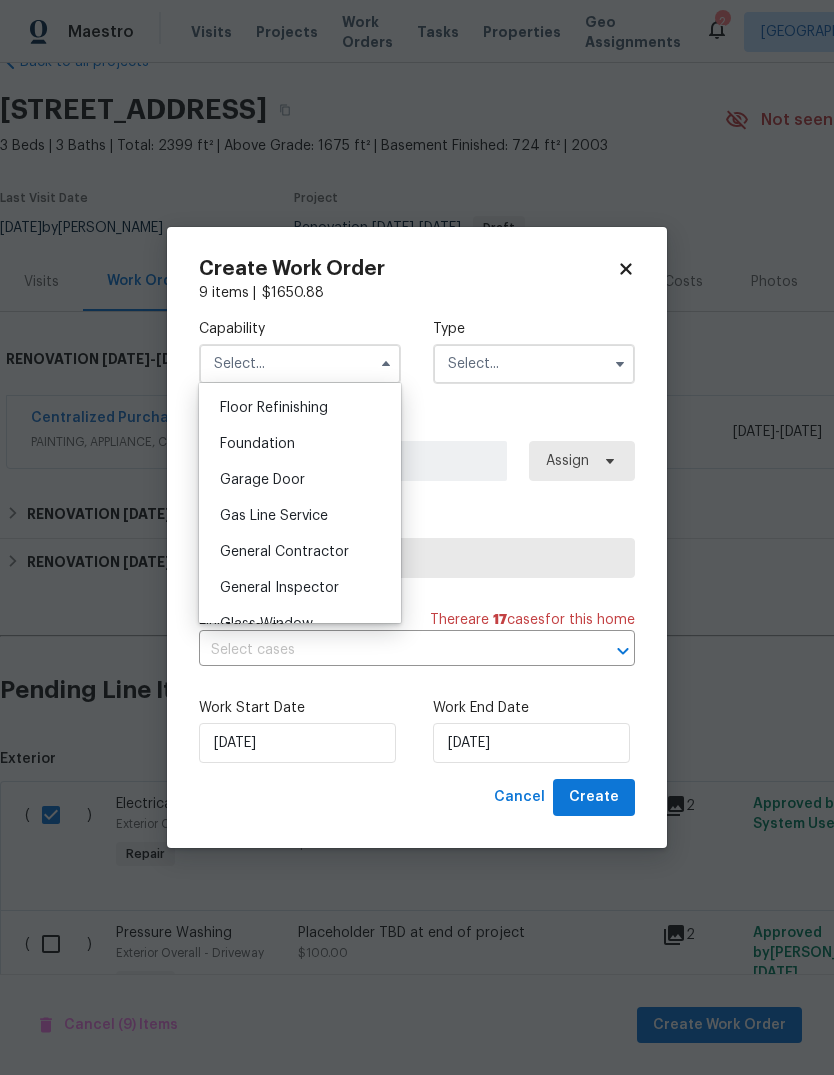 scroll, scrollTop: 811, scrollLeft: 0, axis: vertical 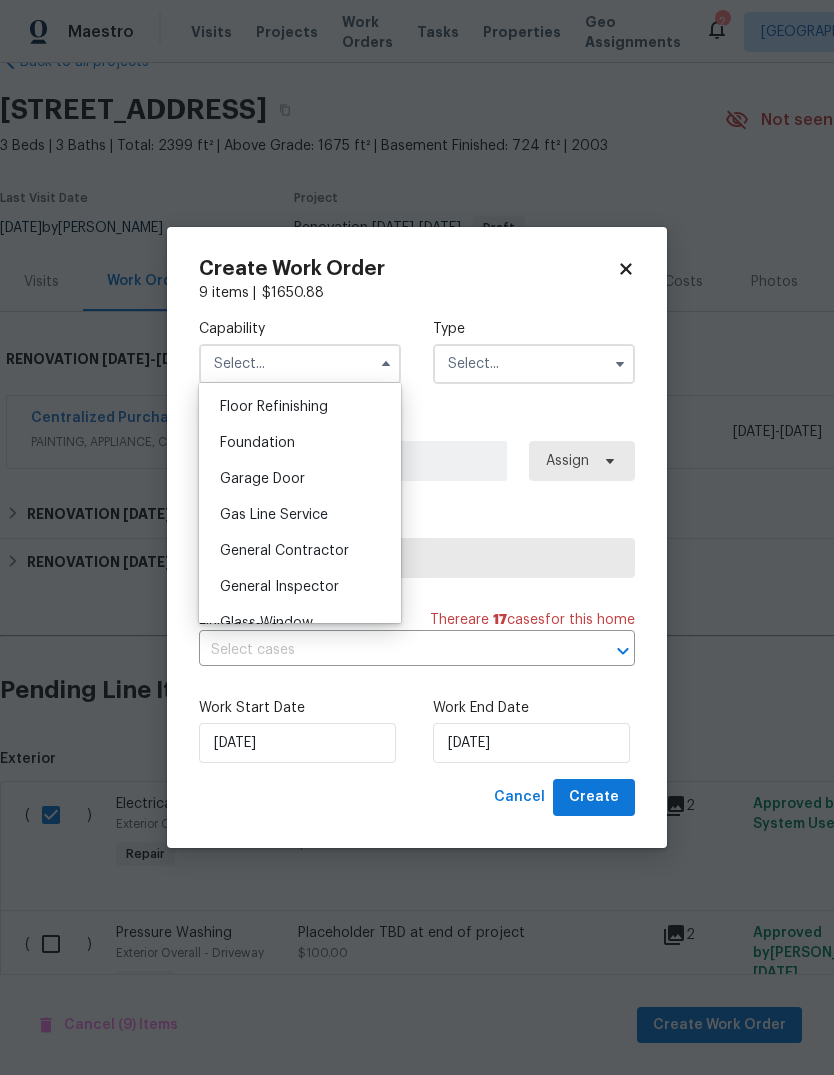 click on "General Contractor" at bounding box center [284, 551] 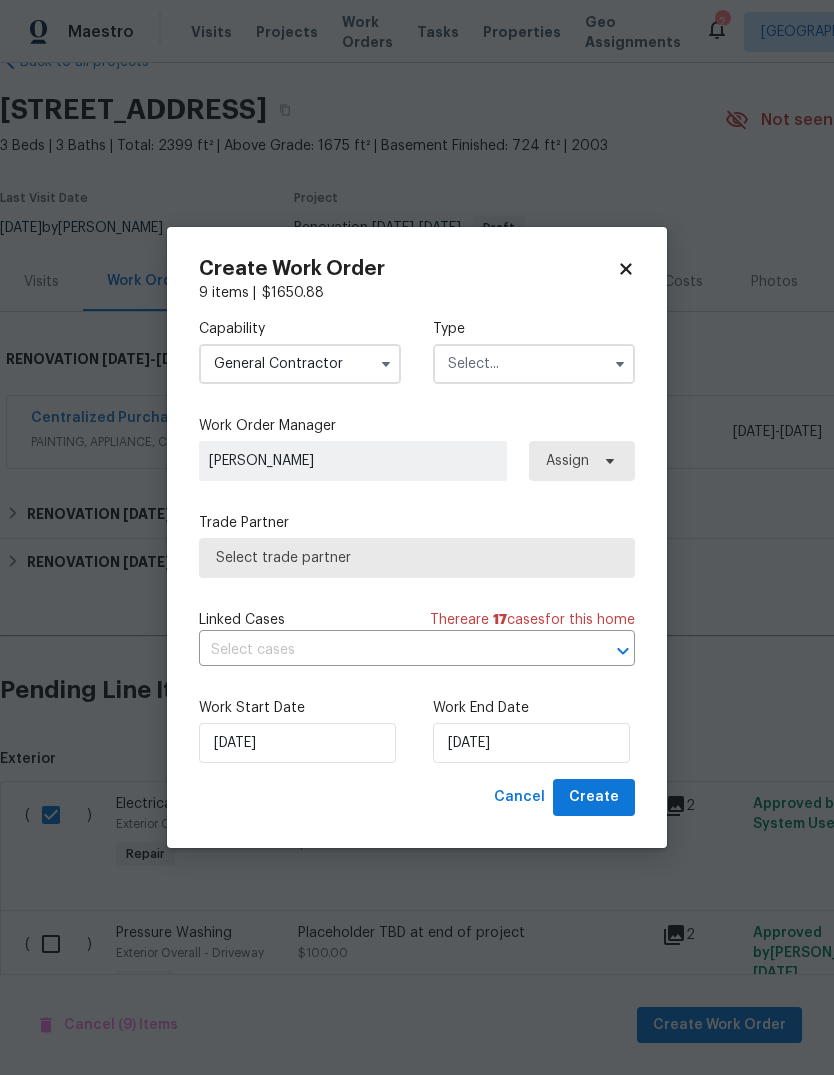 click at bounding box center (534, 364) 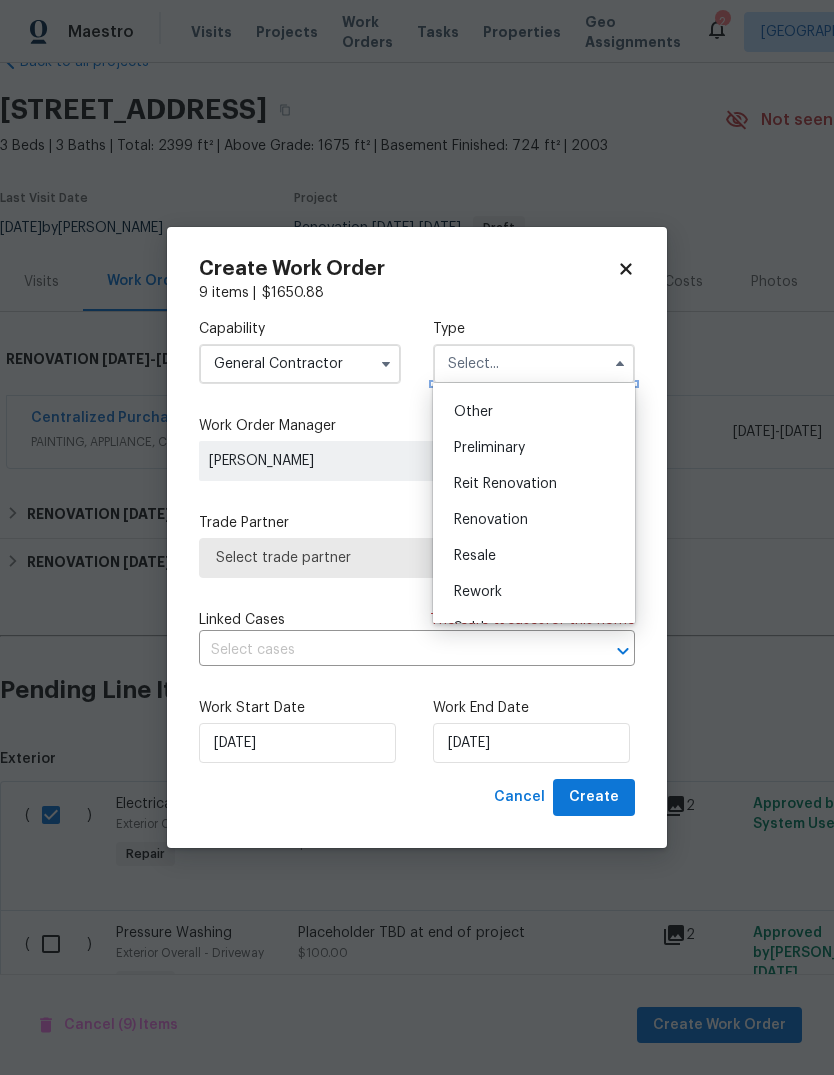 scroll, scrollTop: 414, scrollLeft: 0, axis: vertical 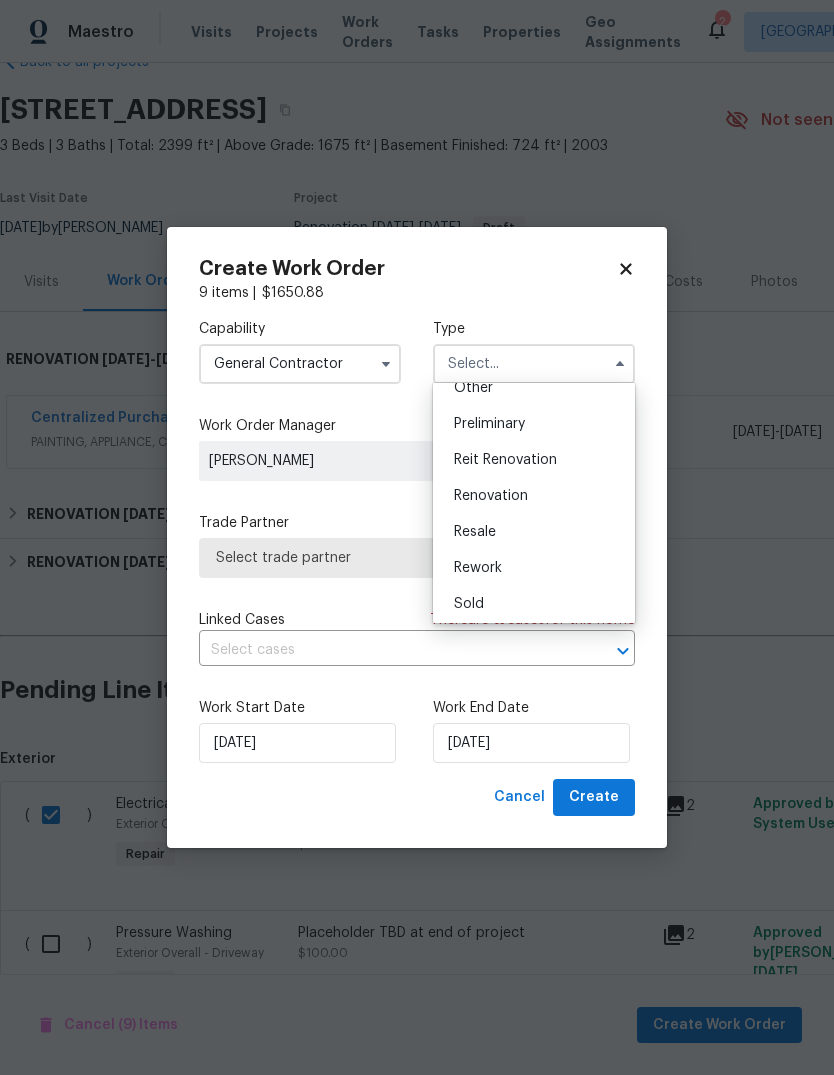 click on "Renovation" at bounding box center (534, 496) 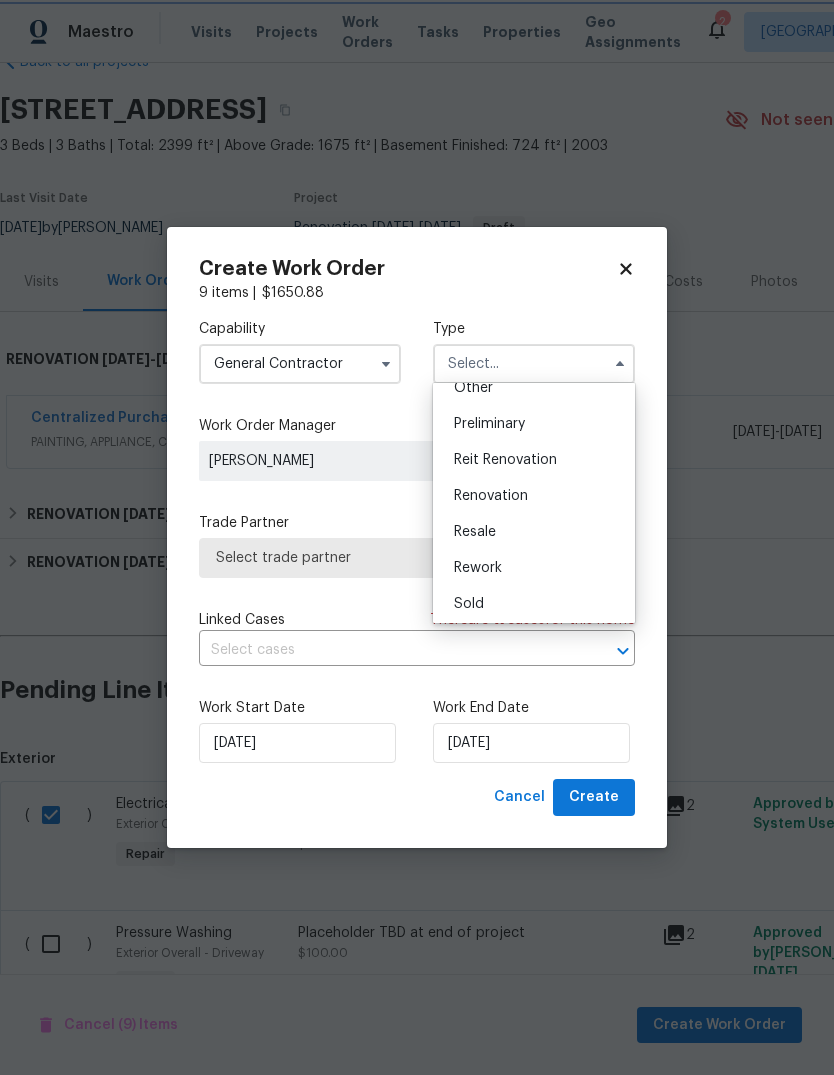 type on "Renovation" 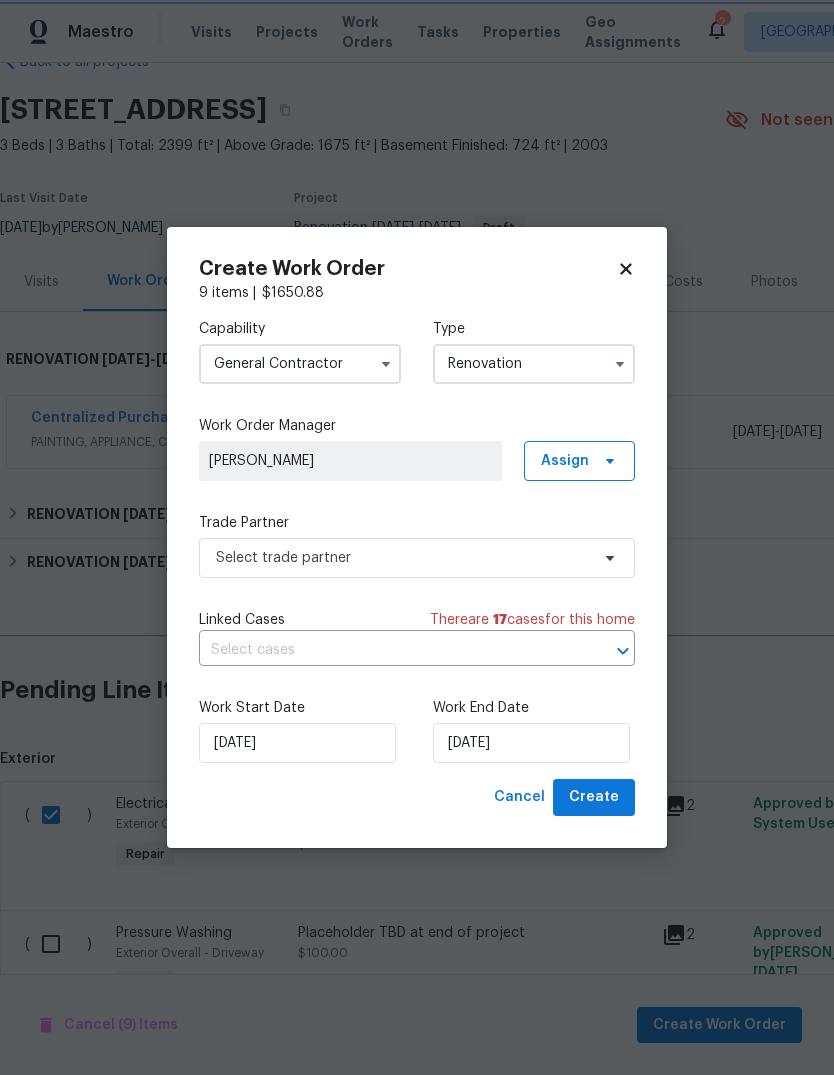 scroll, scrollTop: 0, scrollLeft: 0, axis: both 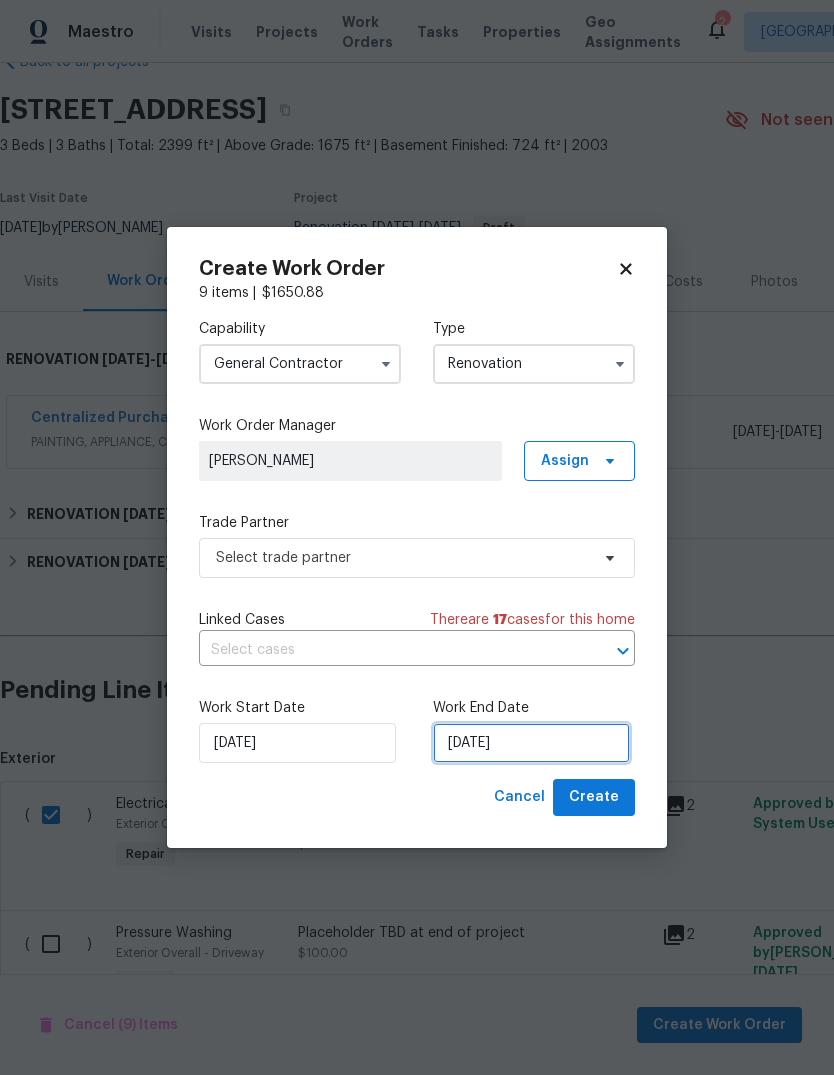 click on "[DATE]" at bounding box center [531, 743] 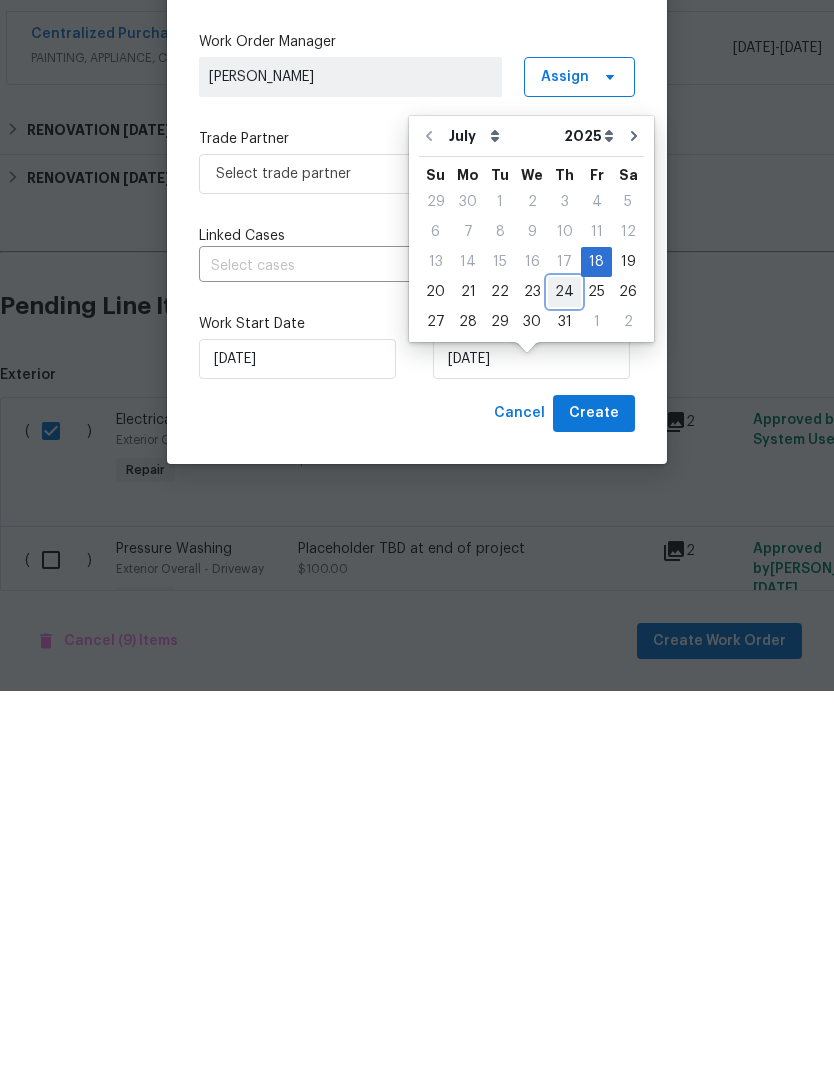click on "24" at bounding box center [564, 676] 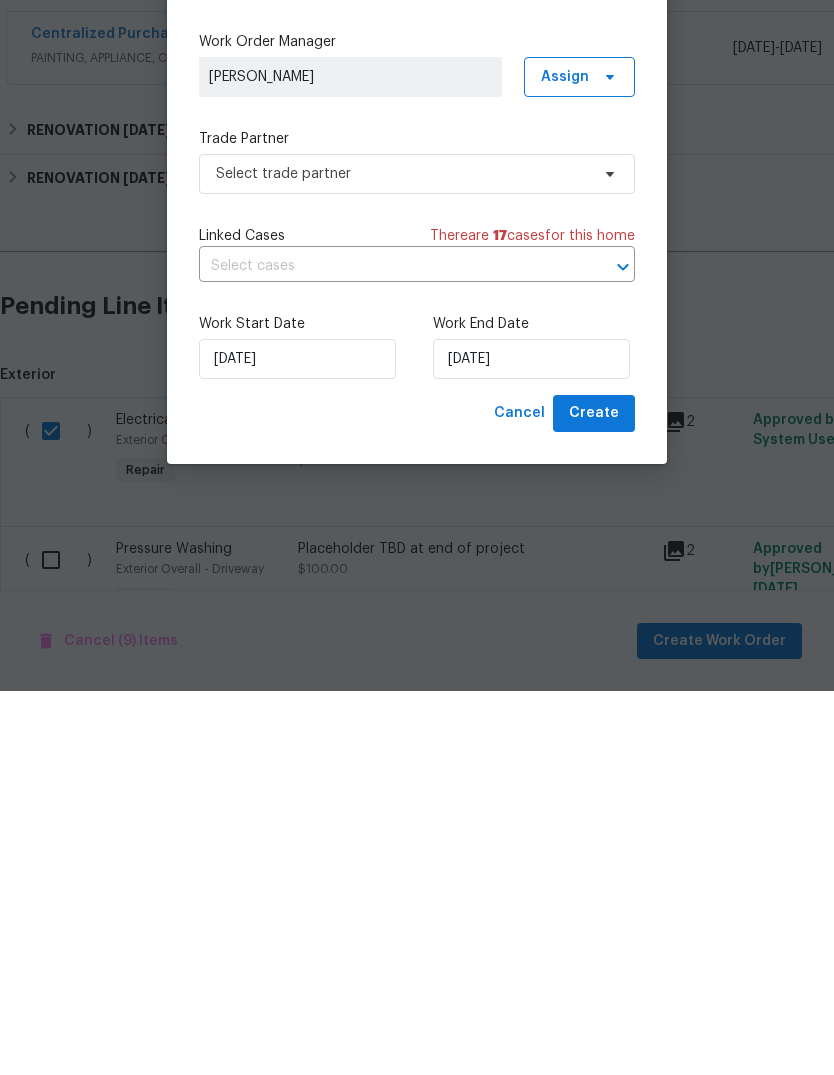 scroll, scrollTop: 75, scrollLeft: 0, axis: vertical 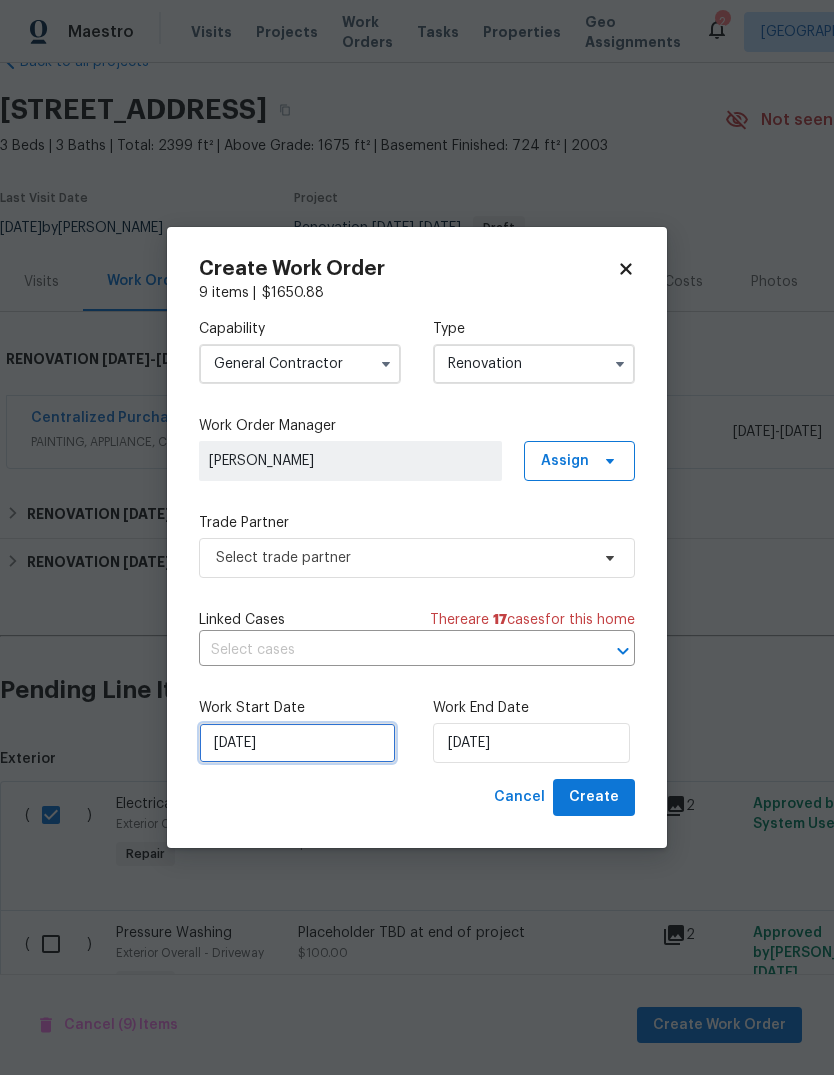 click on "[DATE]" at bounding box center [297, 743] 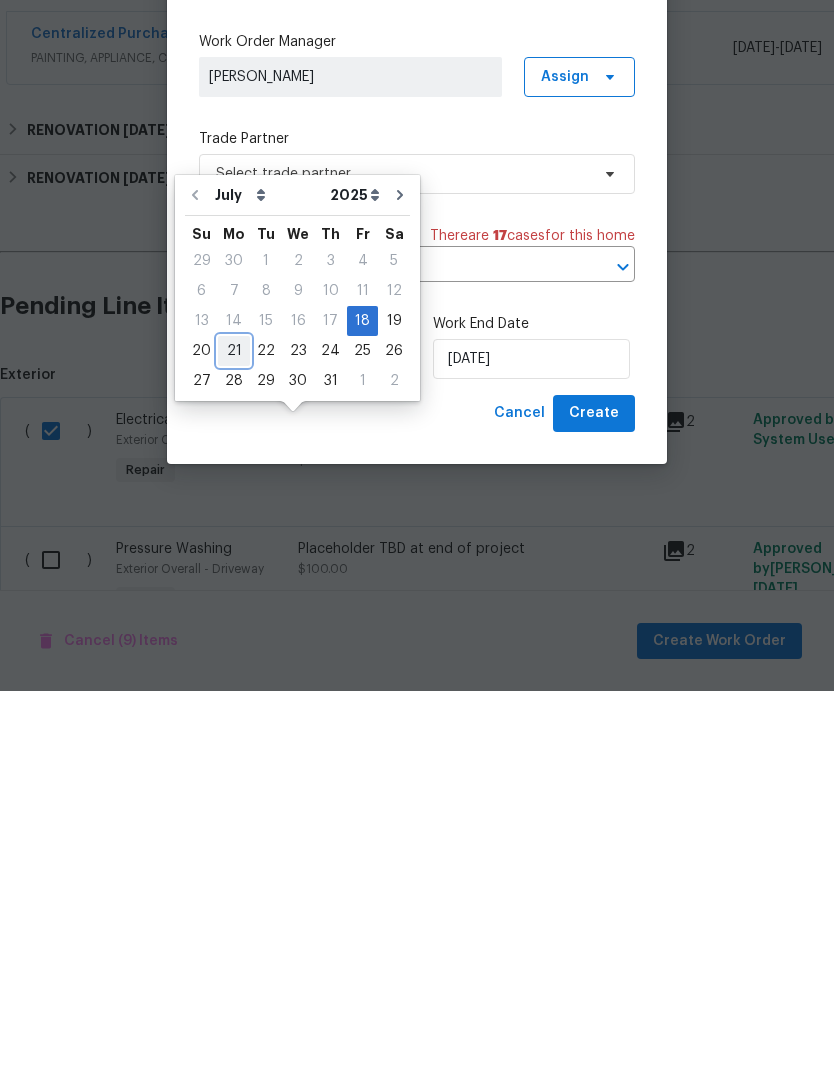 click on "21" at bounding box center (234, 735) 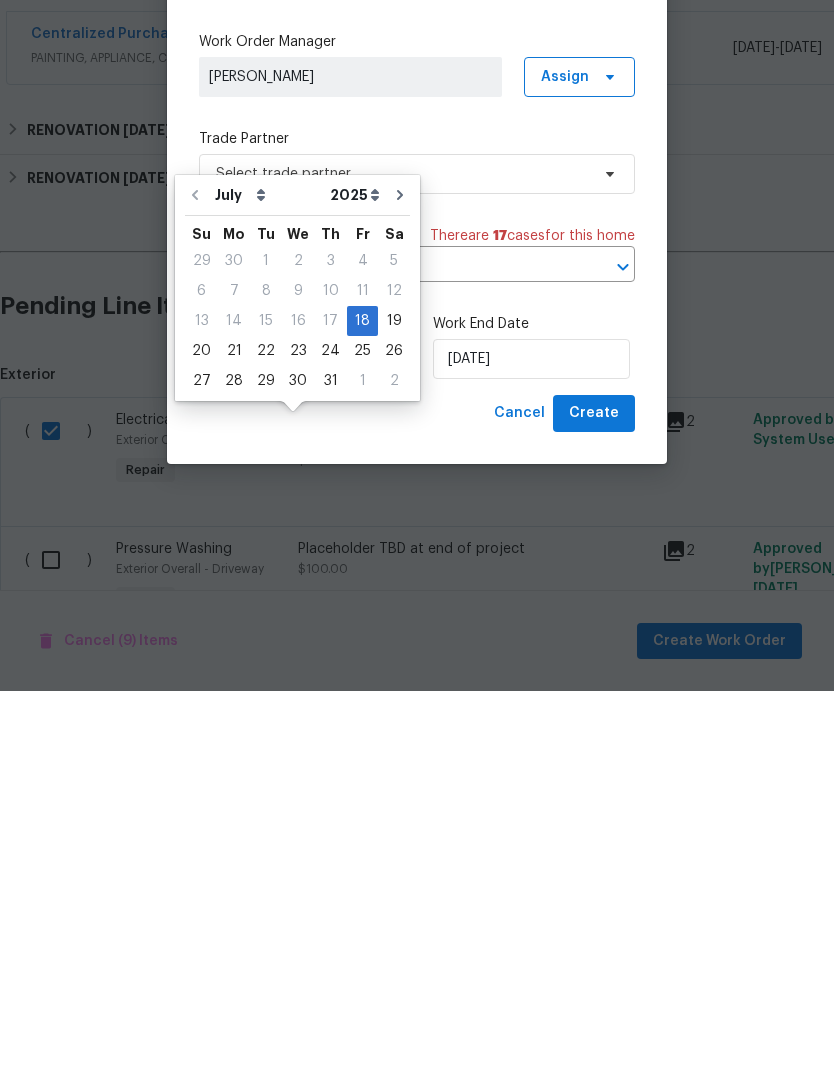 type on "[DATE]" 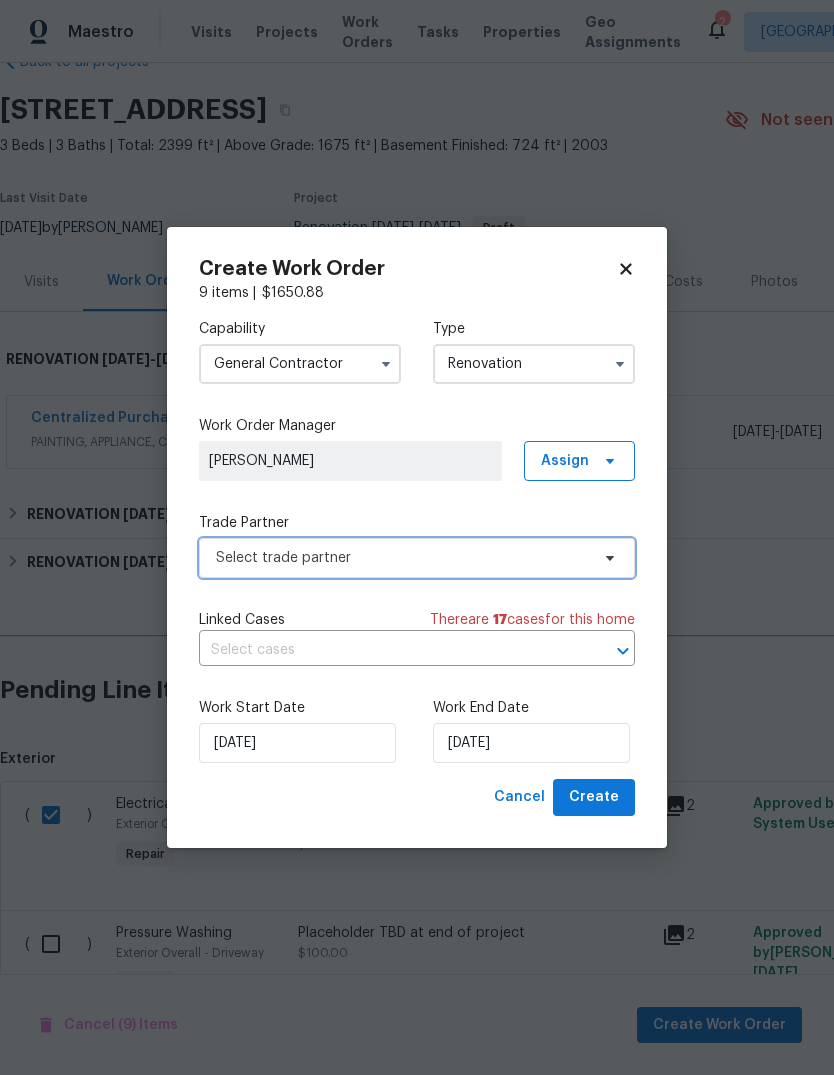 click on "Select trade partner" at bounding box center (417, 558) 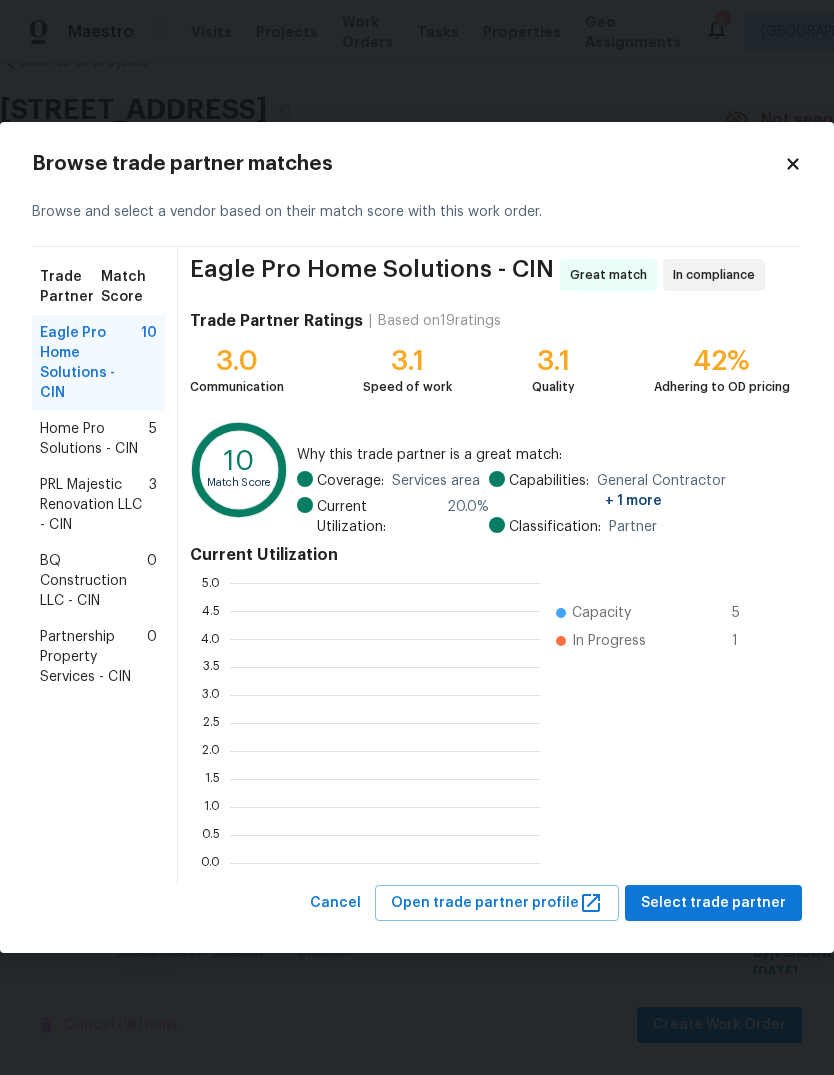 scroll, scrollTop: 2, scrollLeft: 2, axis: both 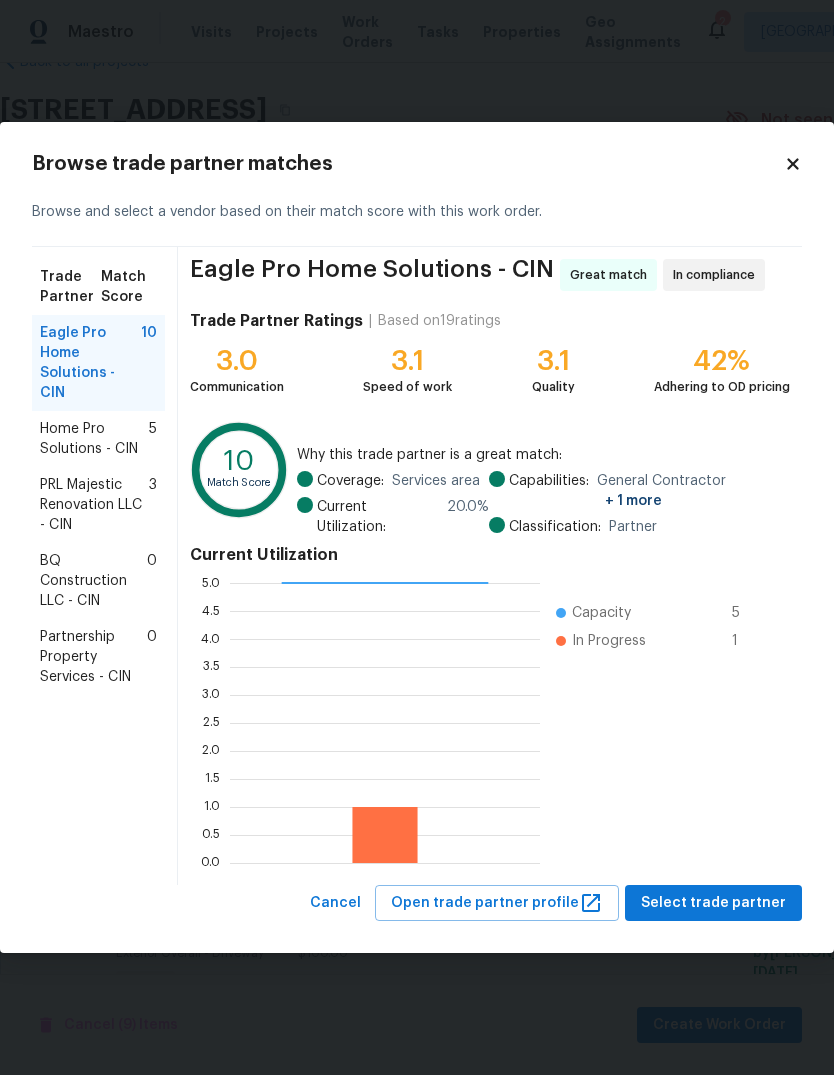 click on "Partnership Property Services - CIN" at bounding box center (93, 657) 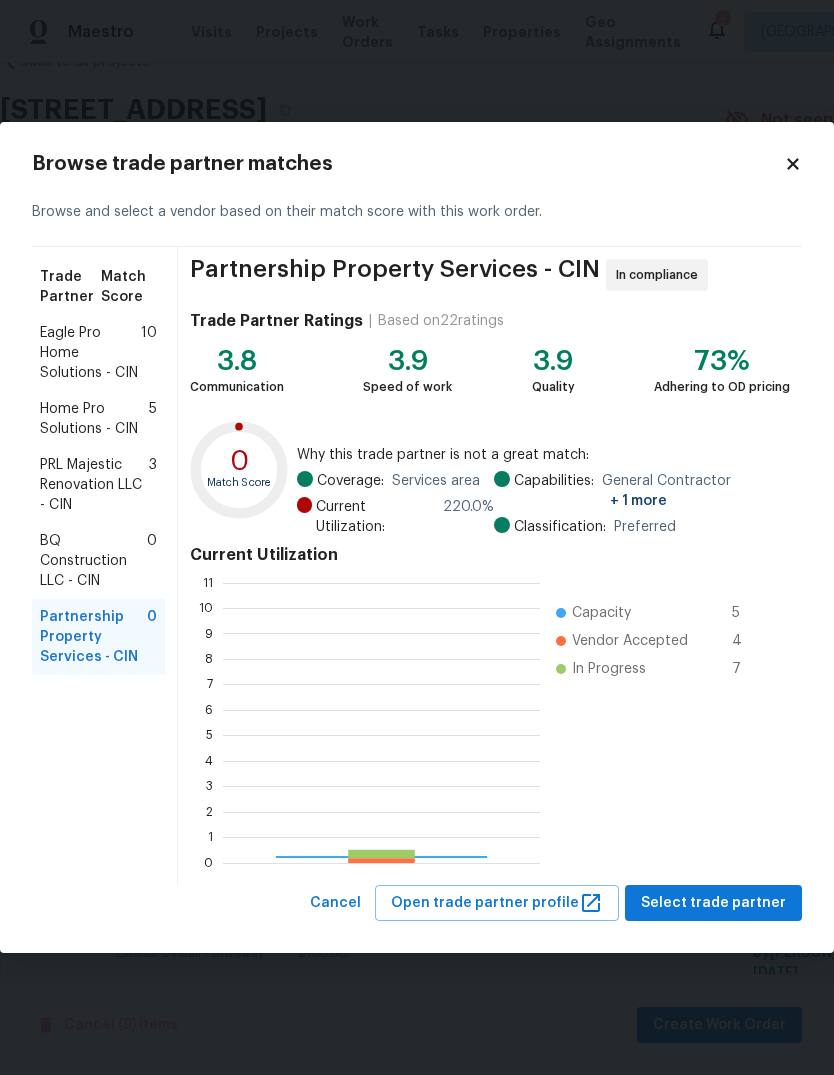 scroll, scrollTop: 2, scrollLeft: 2, axis: both 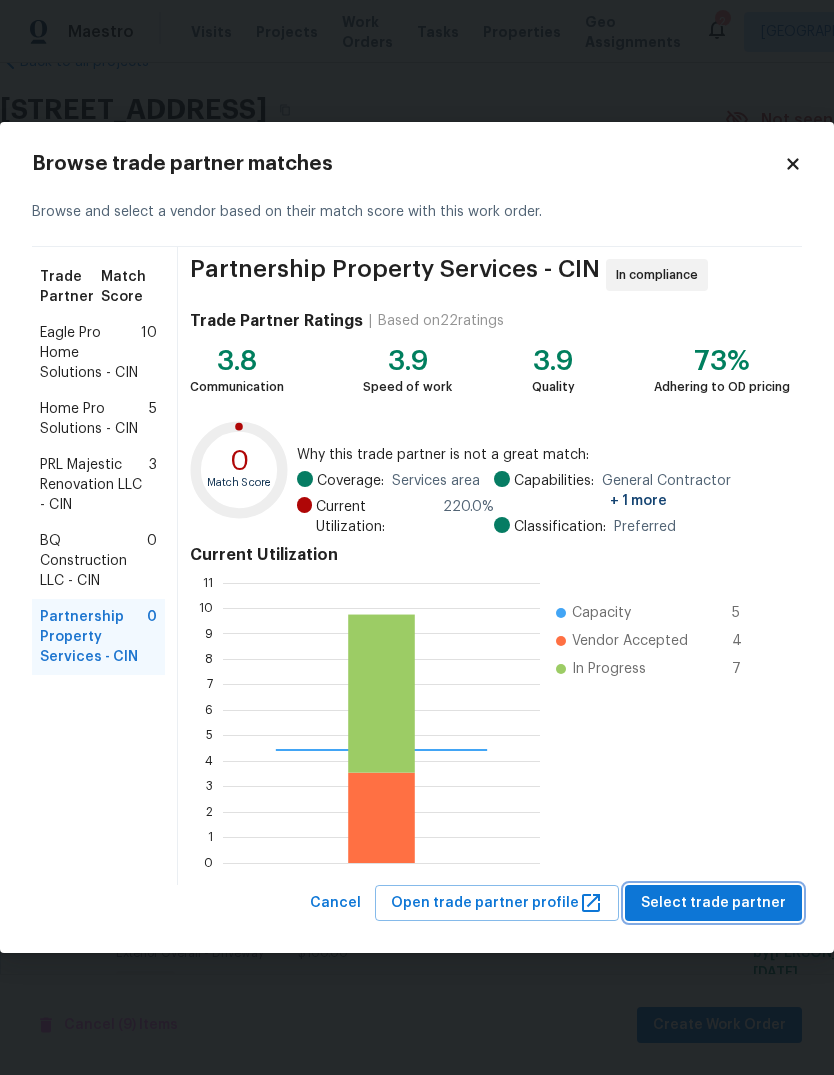 click on "Select trade partner" at bounding box center (713, 903) 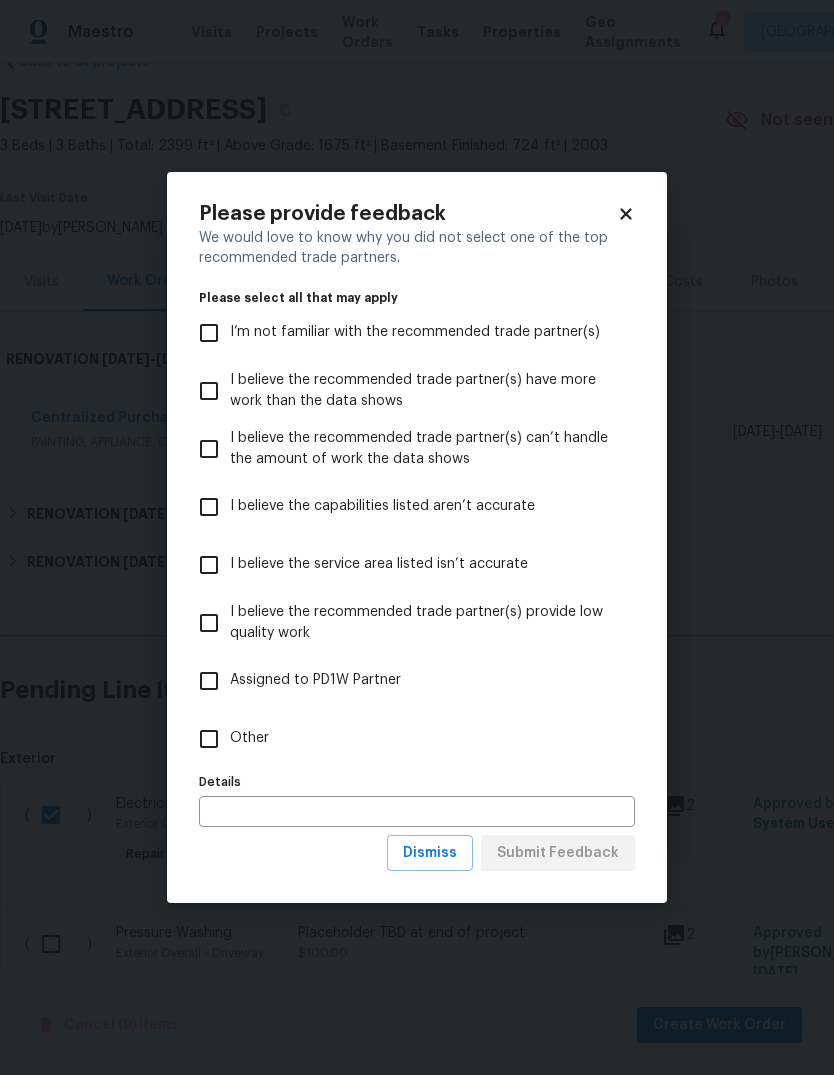 click on "Other" at bounding box center (209, 739) 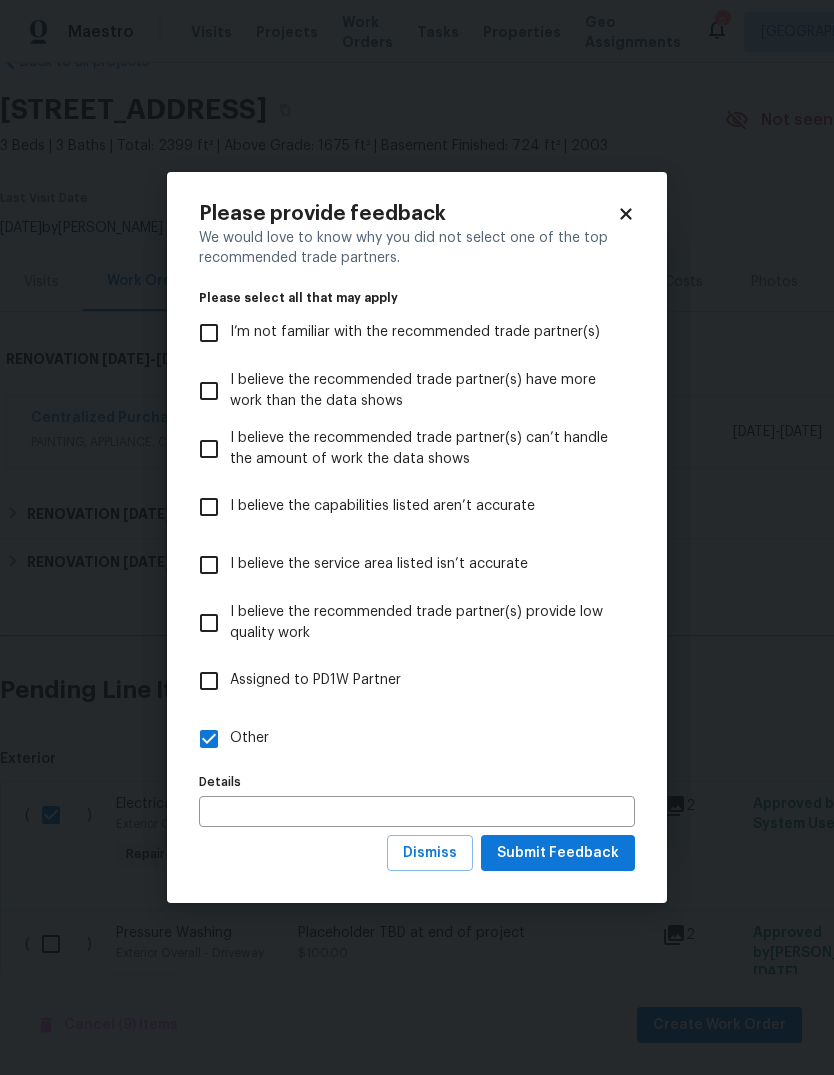 click at bounding box center (417, 811) 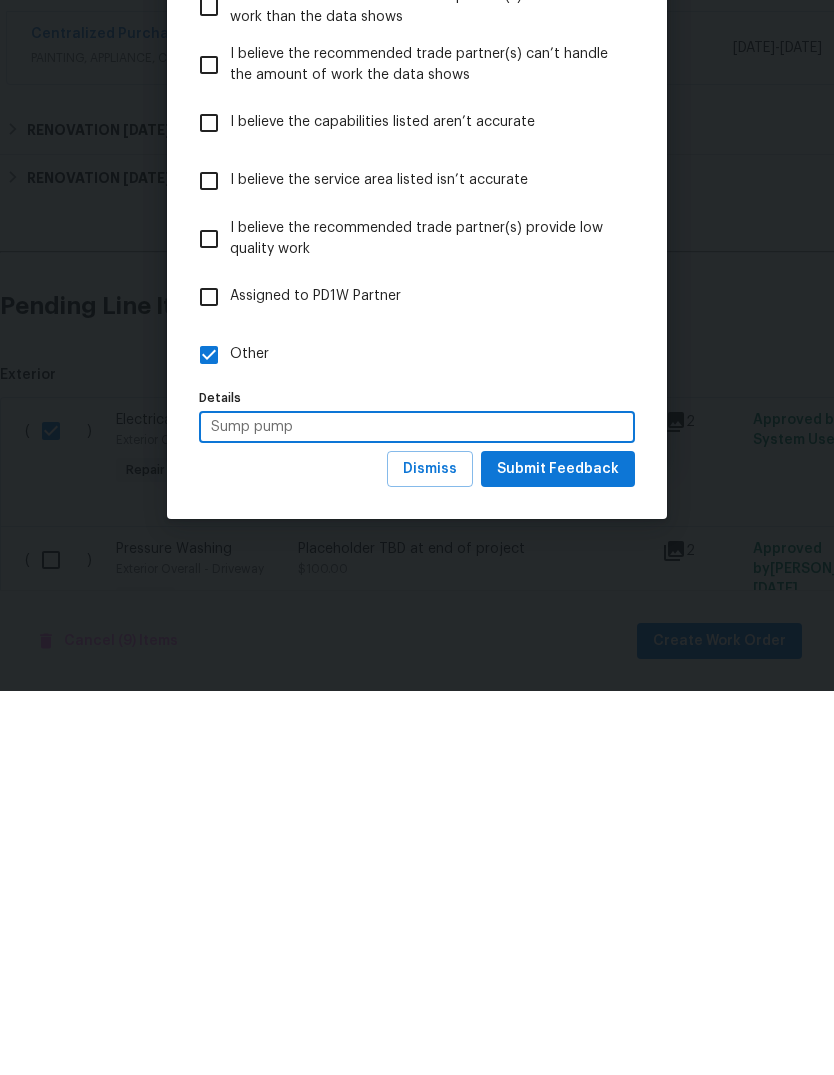 type on "Sump pump" 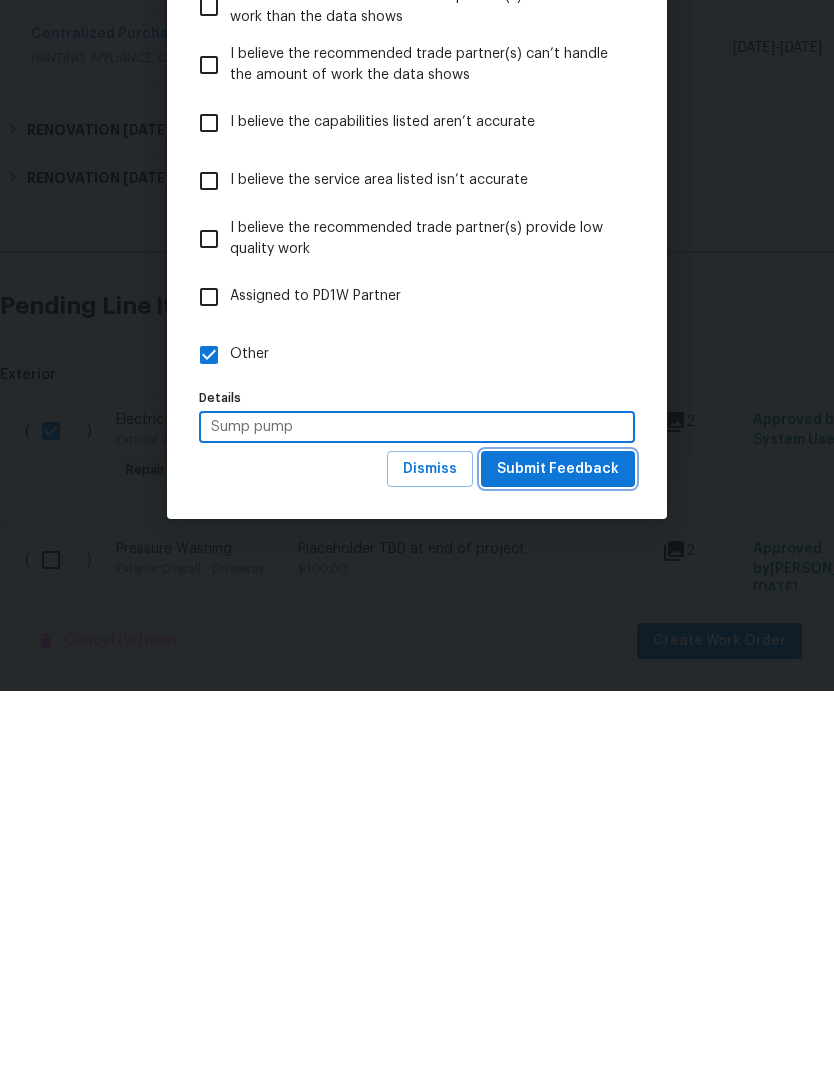 click on "Submit Feedback" at bounding box center [558, 853] 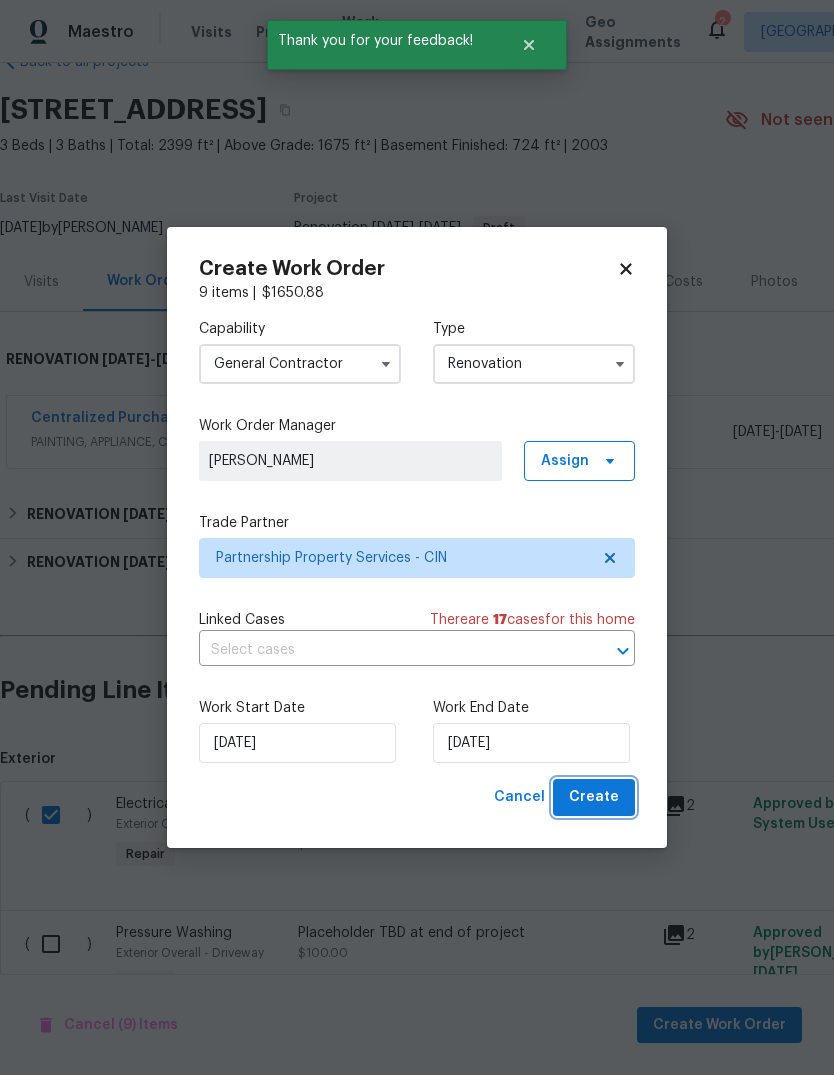 click on "Create" at bounding box center [594, 797] 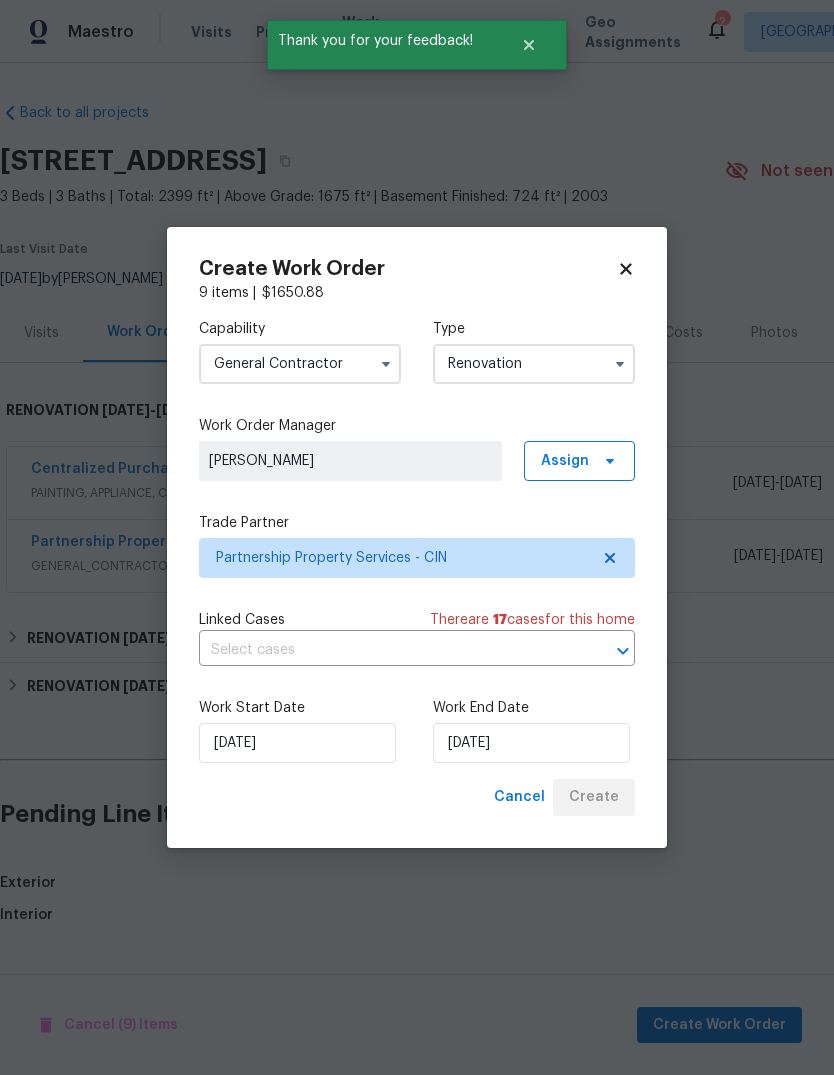 scroll, scrollTop: 0, scrollLeft: 0, axis: both 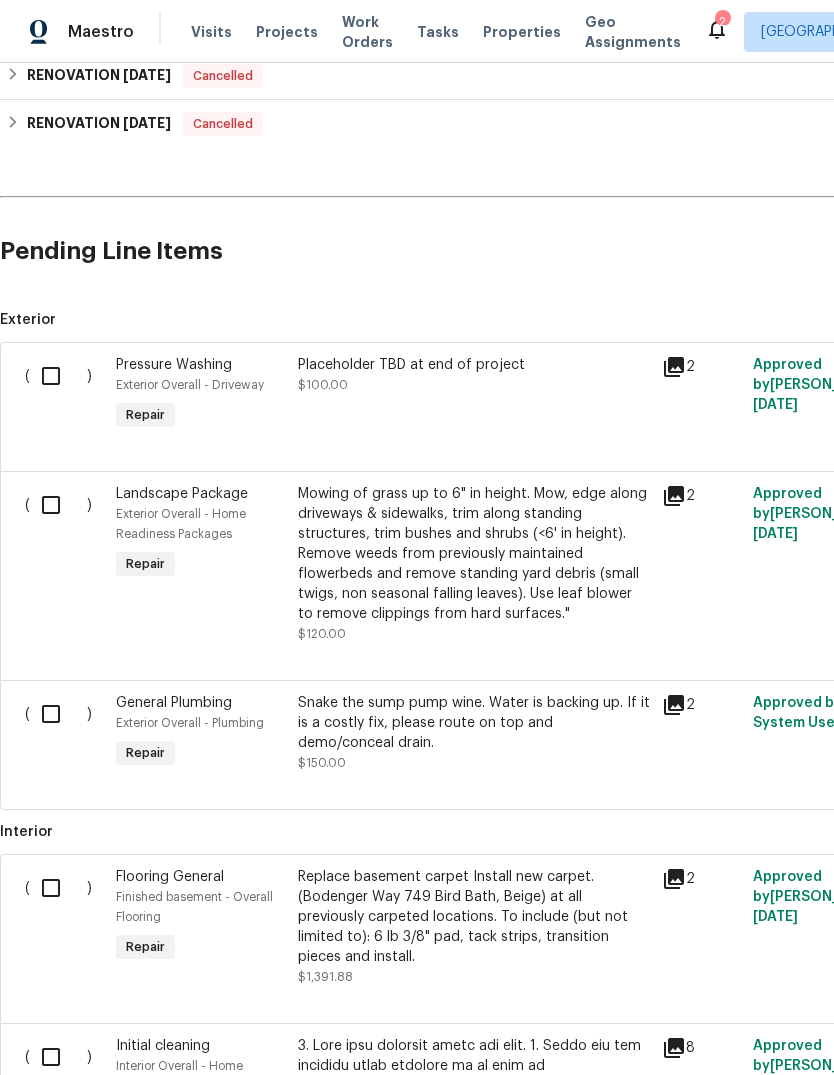 click at bounding box center (58, 714) 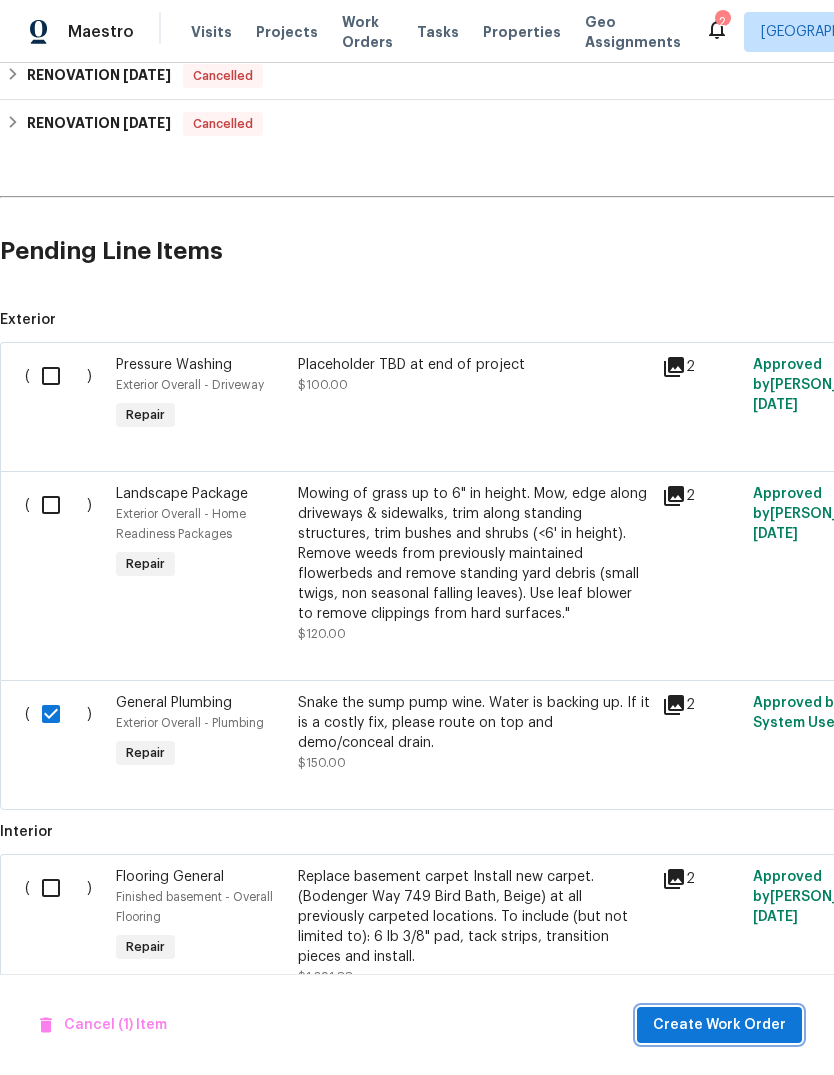 click on "Create Work Order" at bounding box center (719, 1025) 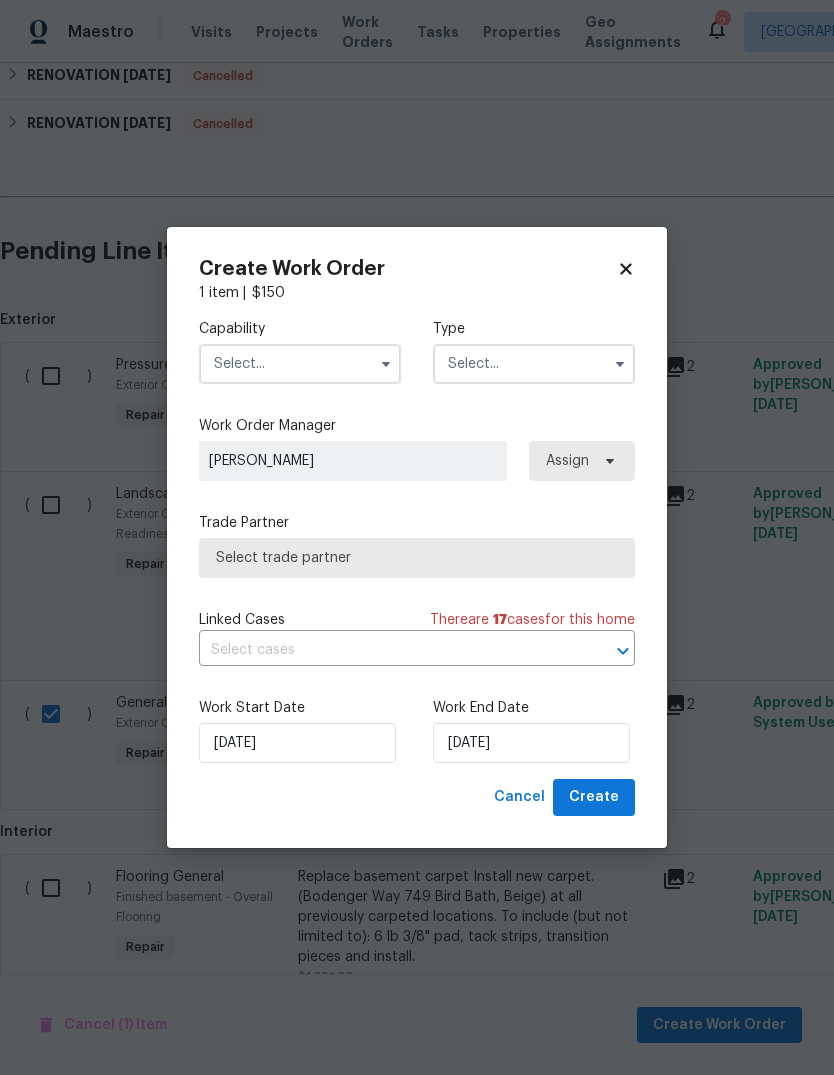 click at bounding box center [300, 364] 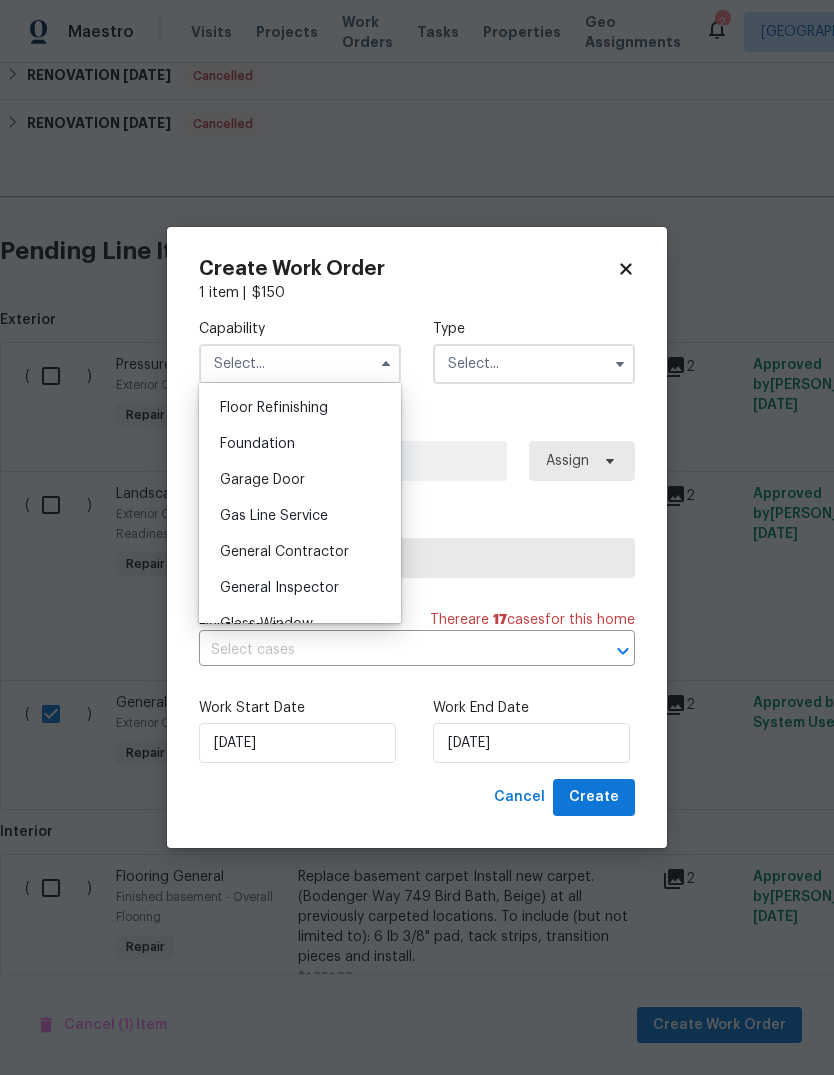 scroll, scrollTop: 824, scrollLeft: 0, axis: vertical 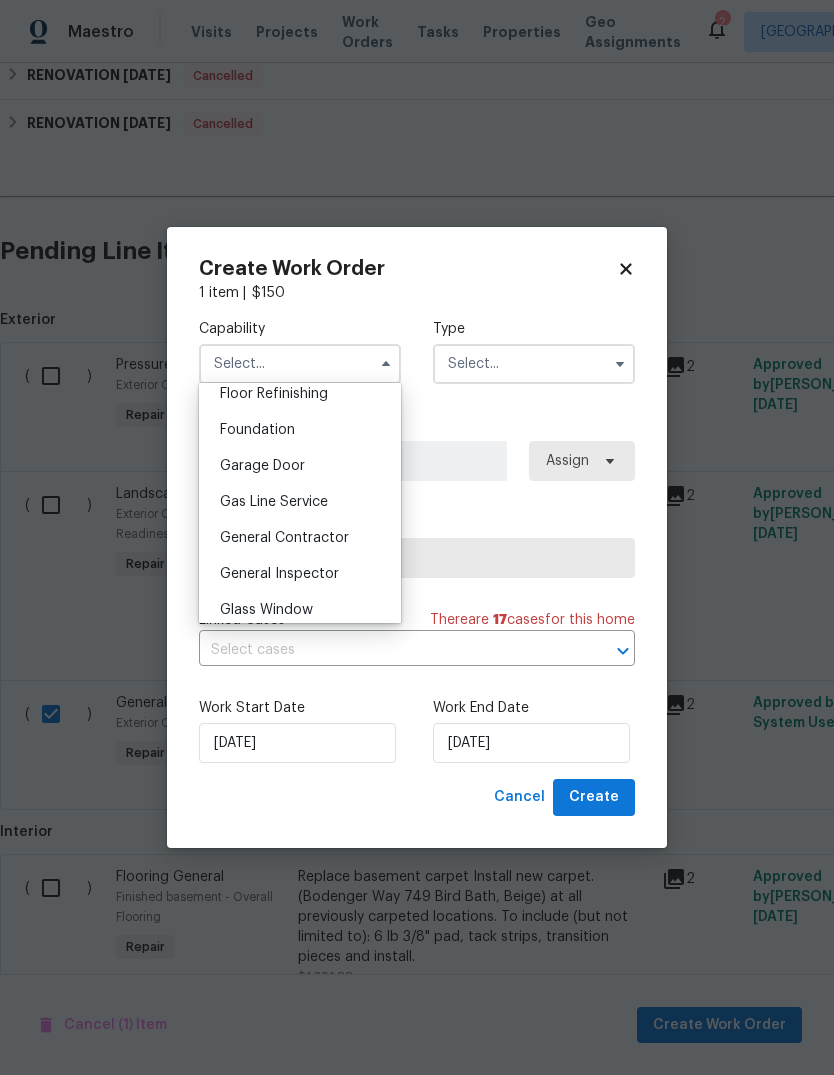 click on "General Contractor" at bounding box center [300, 538] 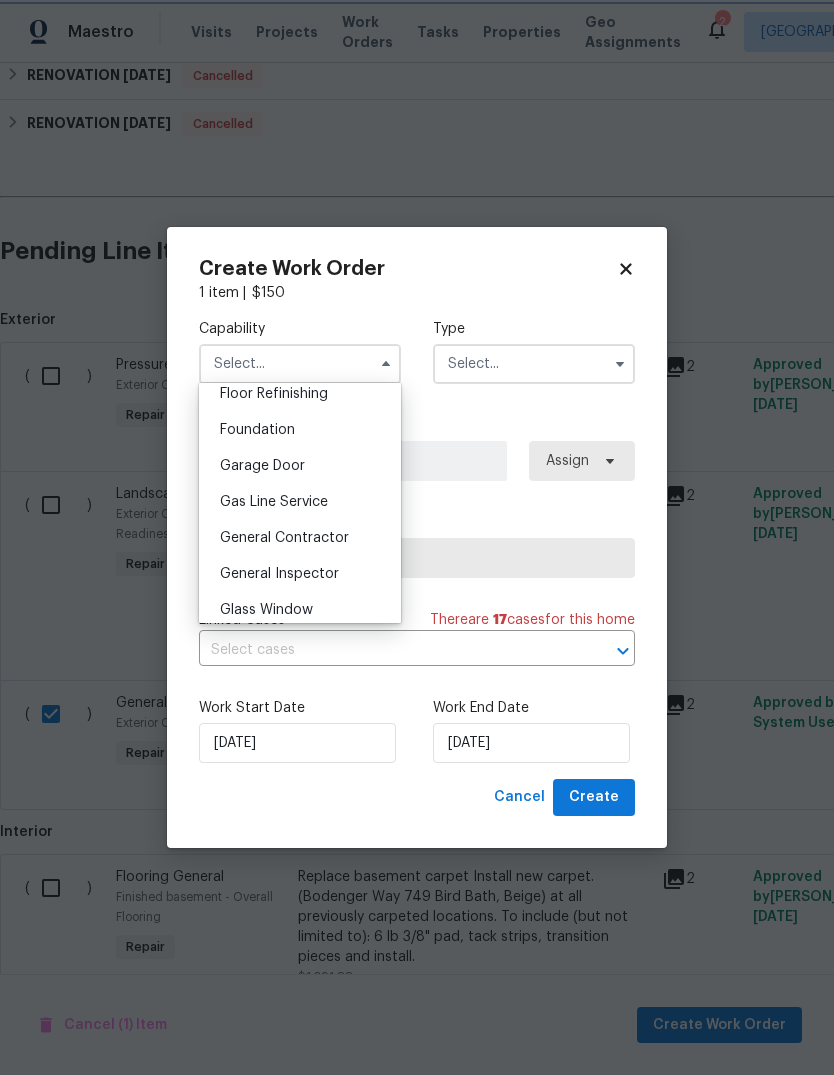 type on "General Contractor" 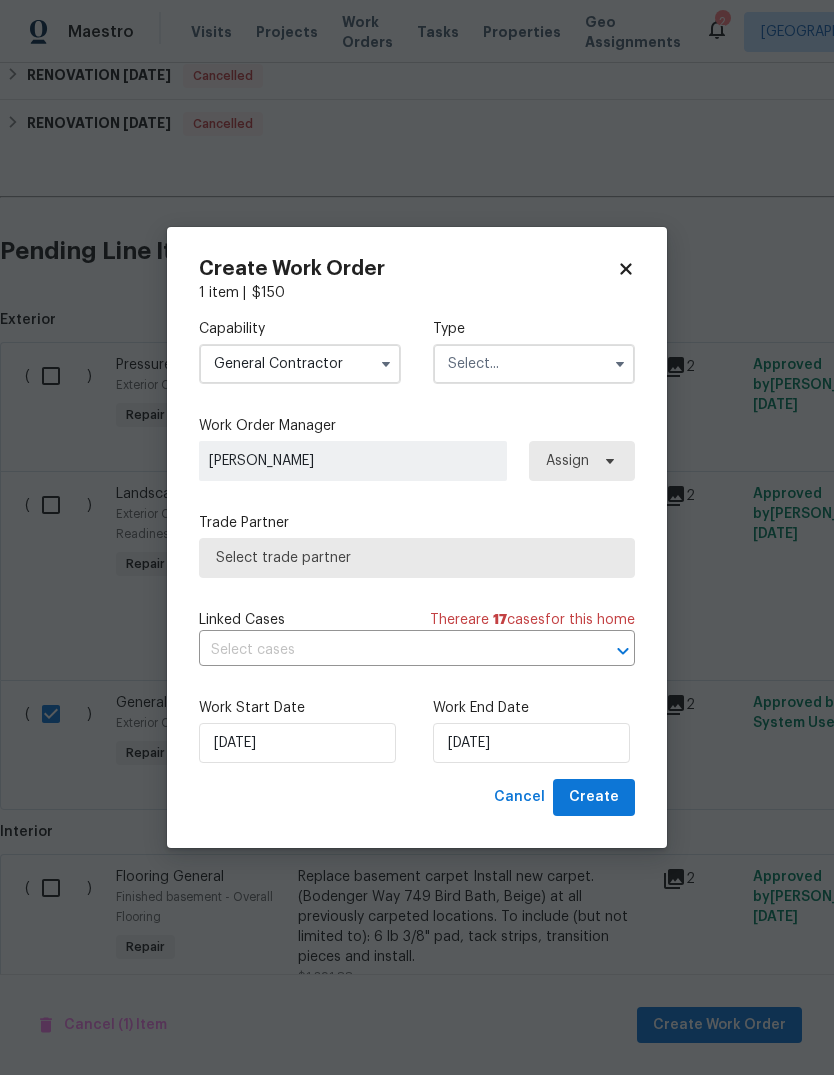 click at bounding box center (534, 364) 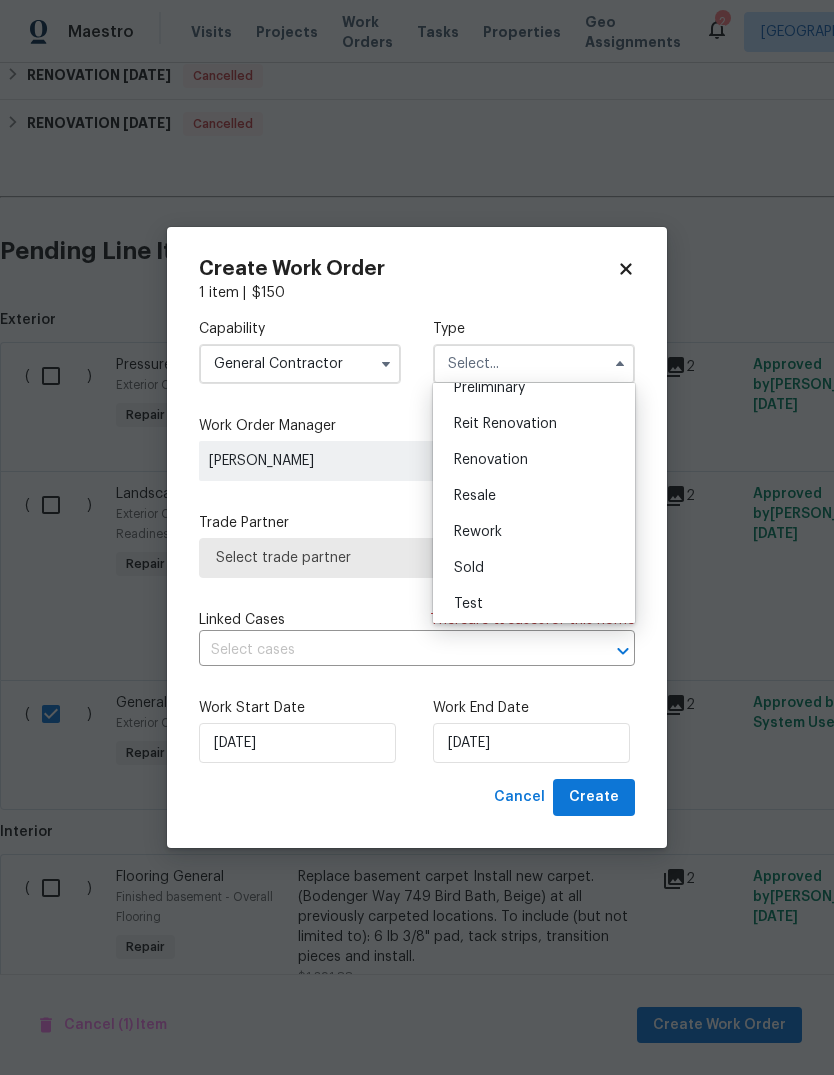 scroll, scrollTop: 382, scrollLeft: 0, axis: vertical 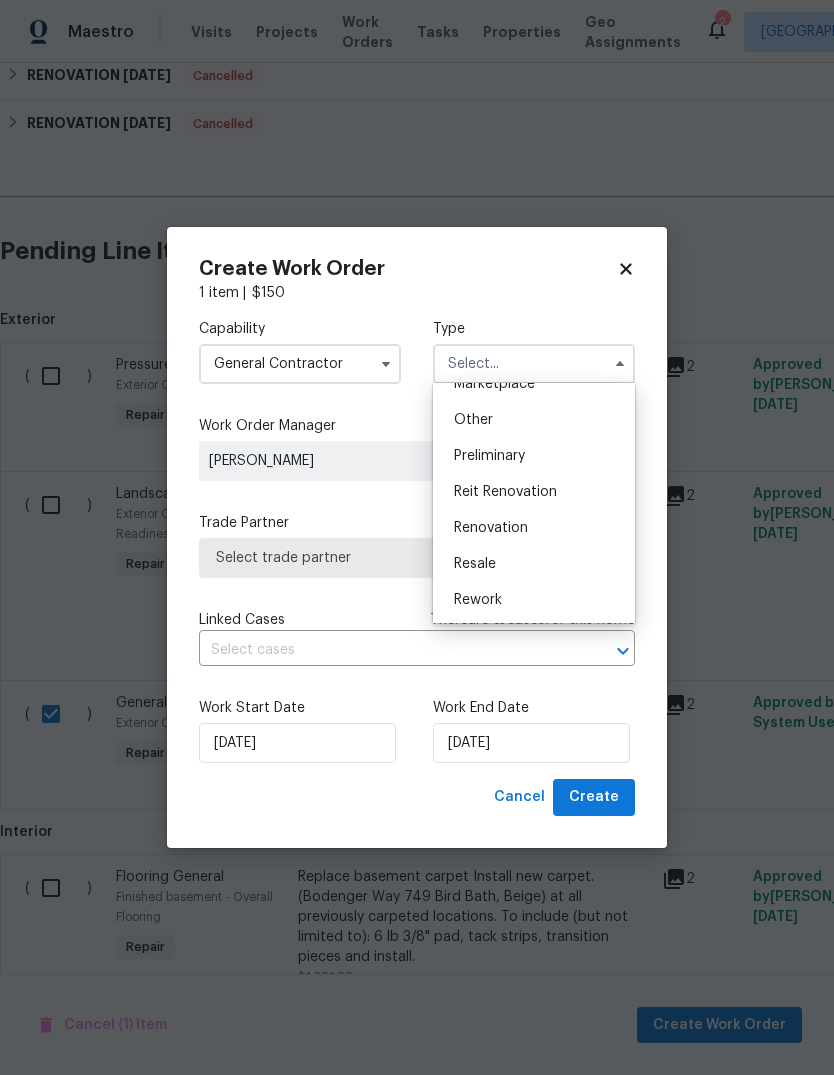 click on "Renovation" at bounding box center (534, 528) 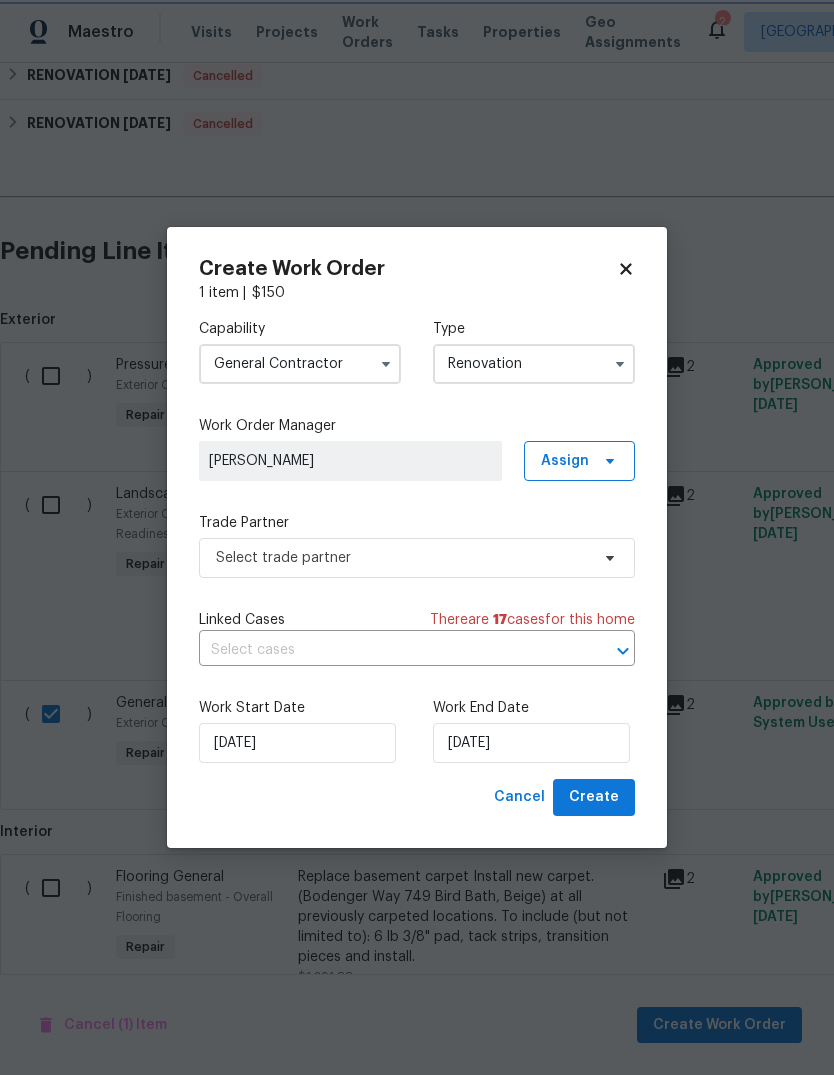 scroll, scrollTop: 0, scrollLeft: 0, axis: both 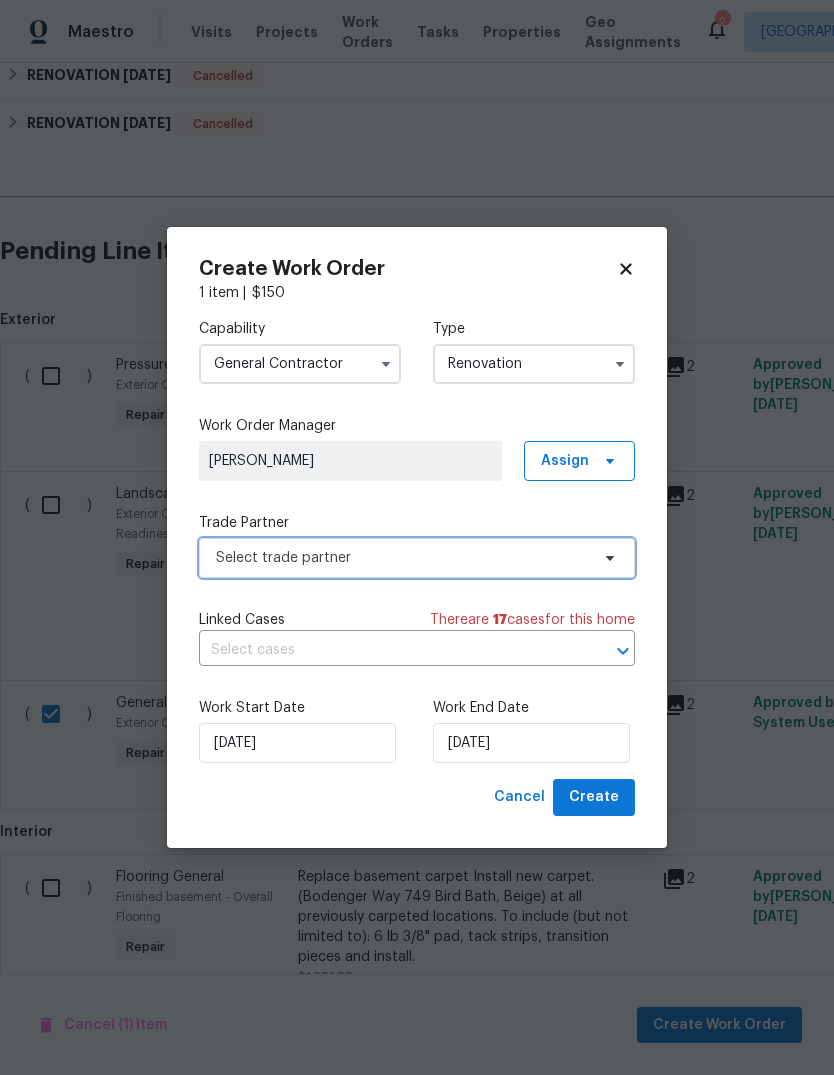 click on "Select trade partner" at bounding box center (402, 558) 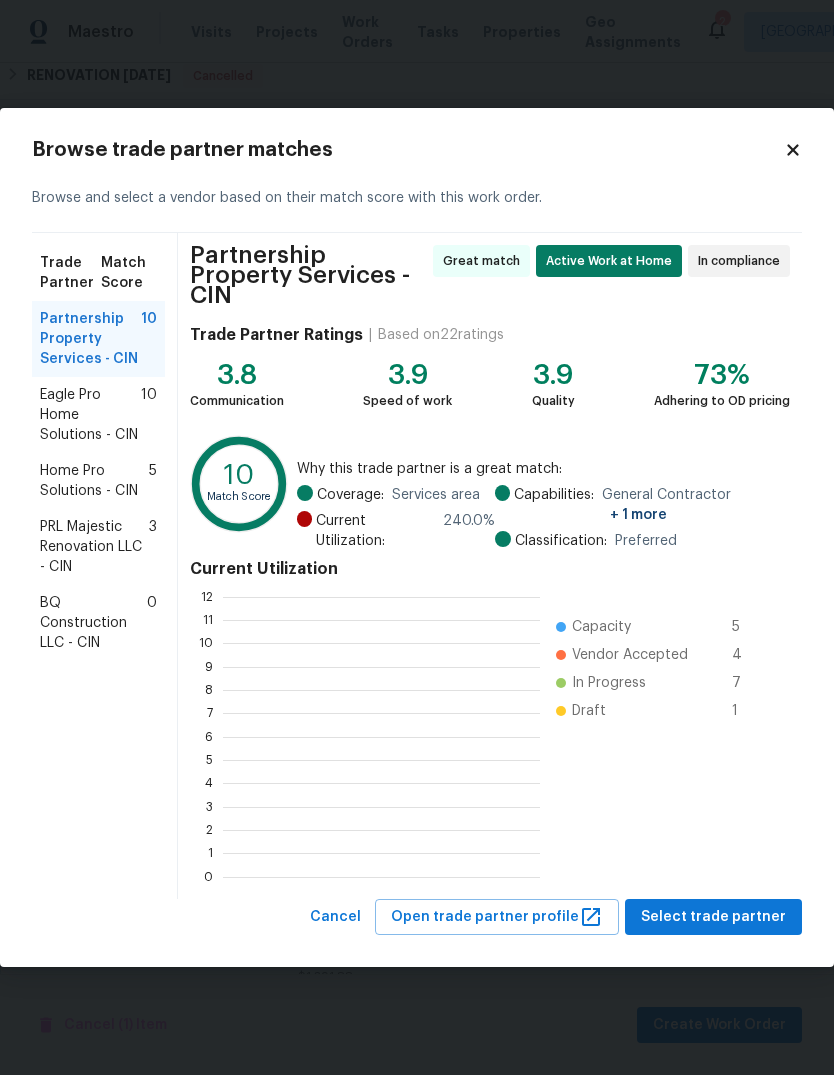 scroll, scrollTop: 2, scrollLeft: 2, axis: both 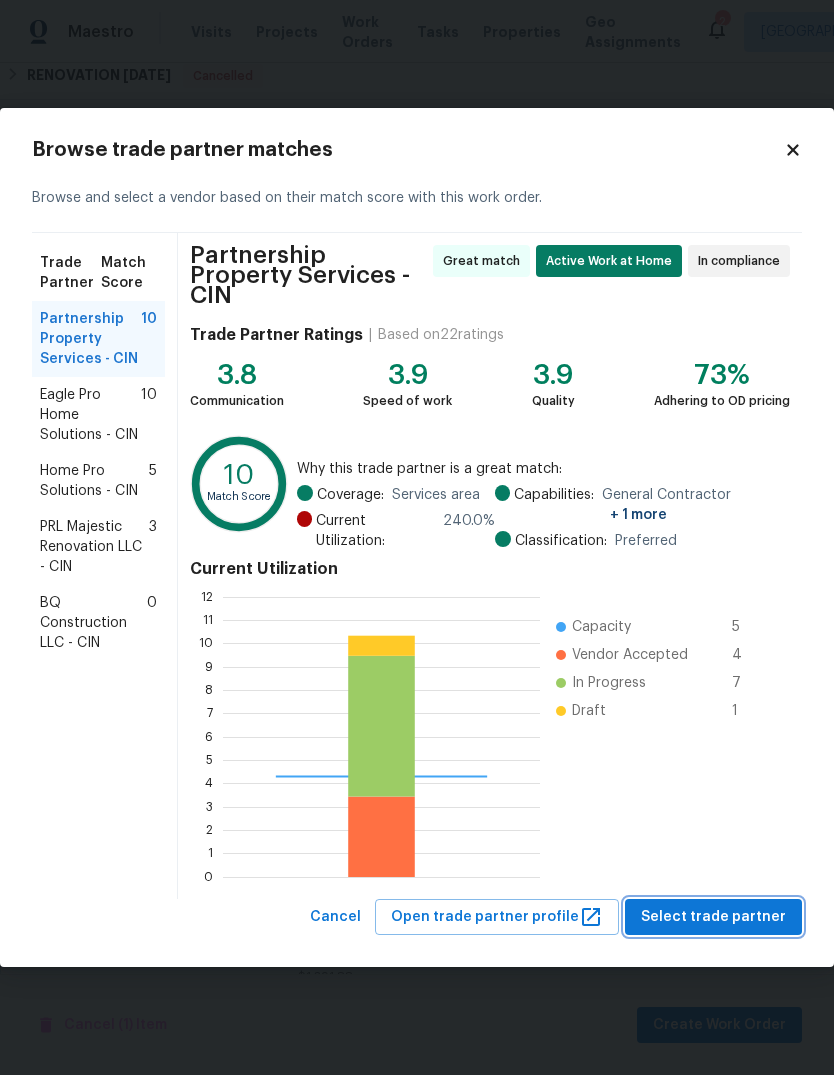 click on "Select trade partner" at bounding box center (713, 917) 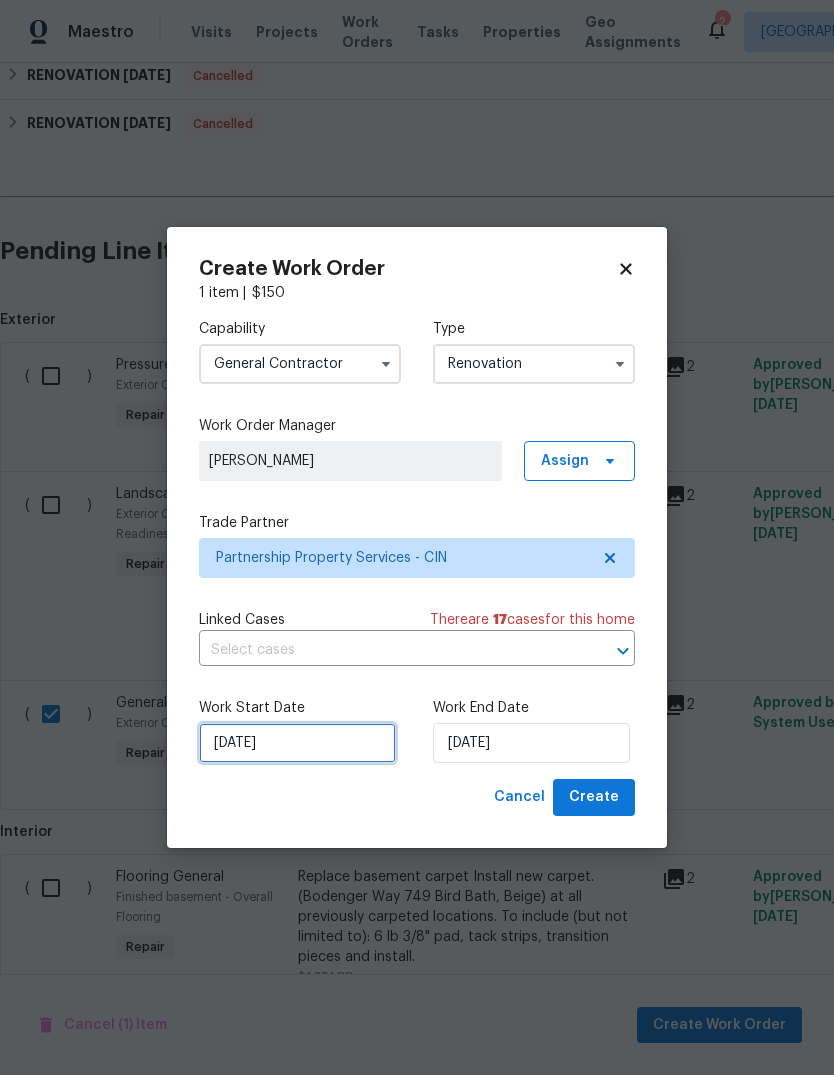 click on "[DATE]" at bounding box center (297, 743) 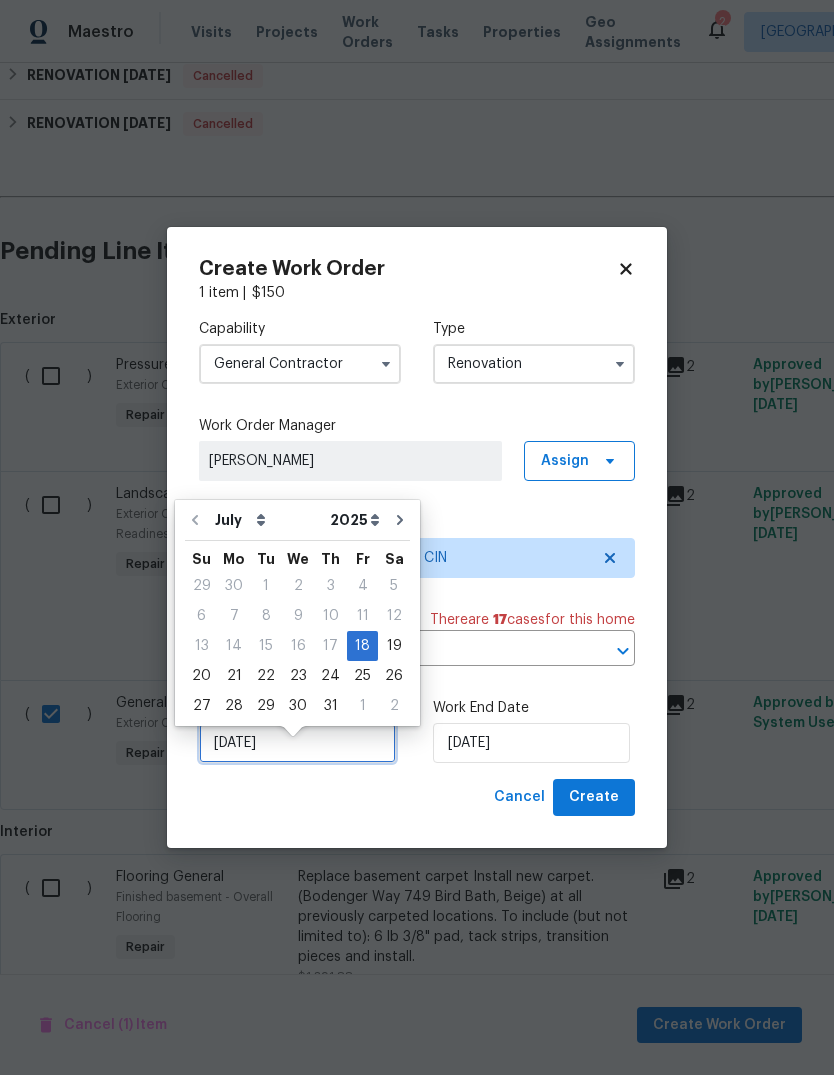 scroll, scrollTop: 15, scrollLeft: 0, axis: vertical 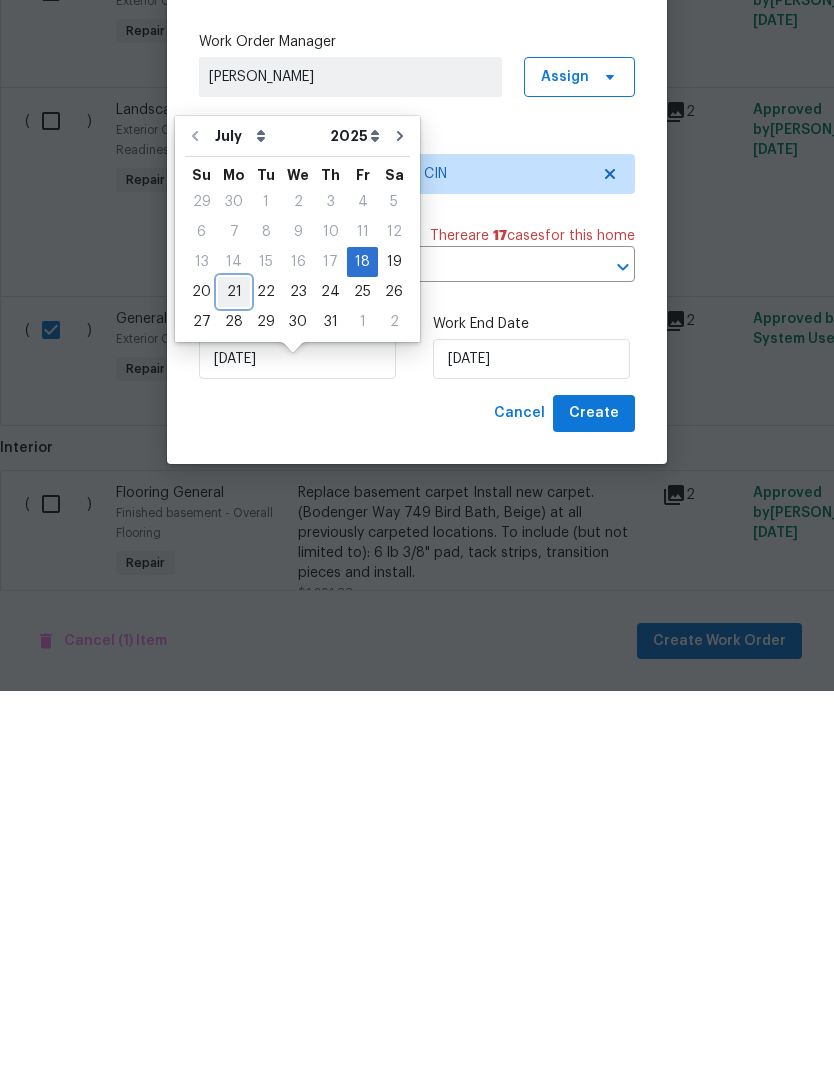 click on "21" at bounding box center (234, 676) 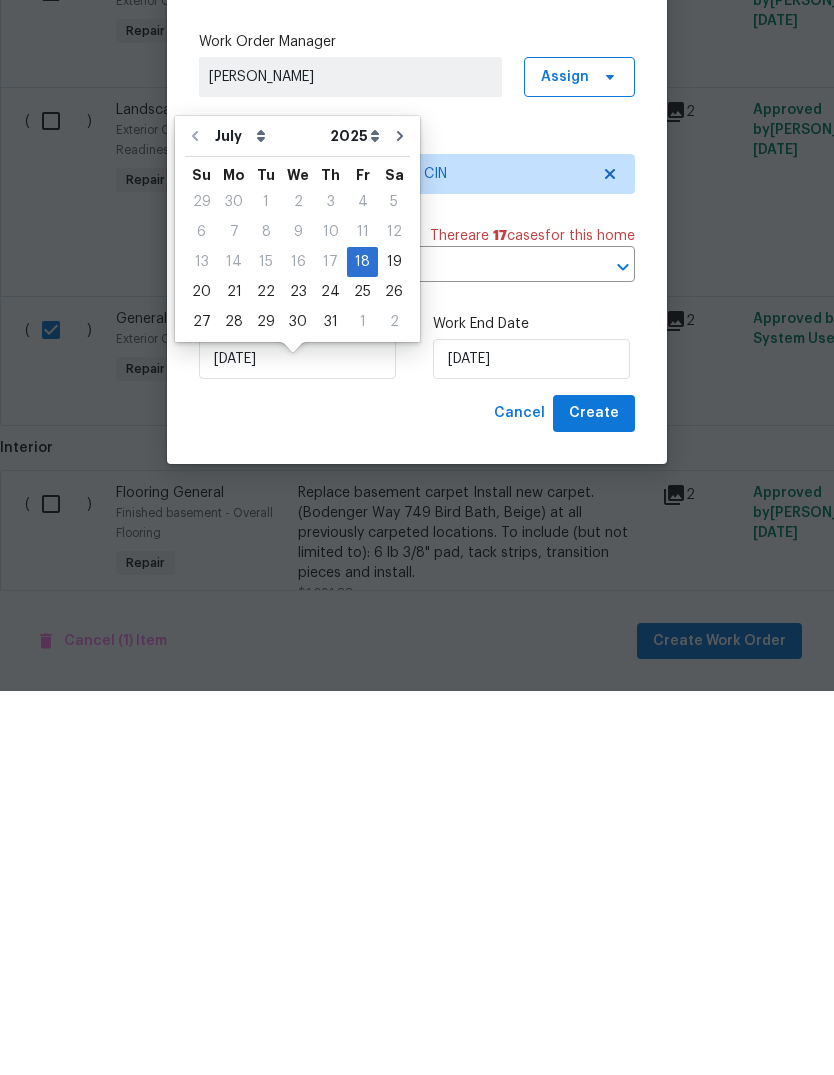type on "[DATE]" 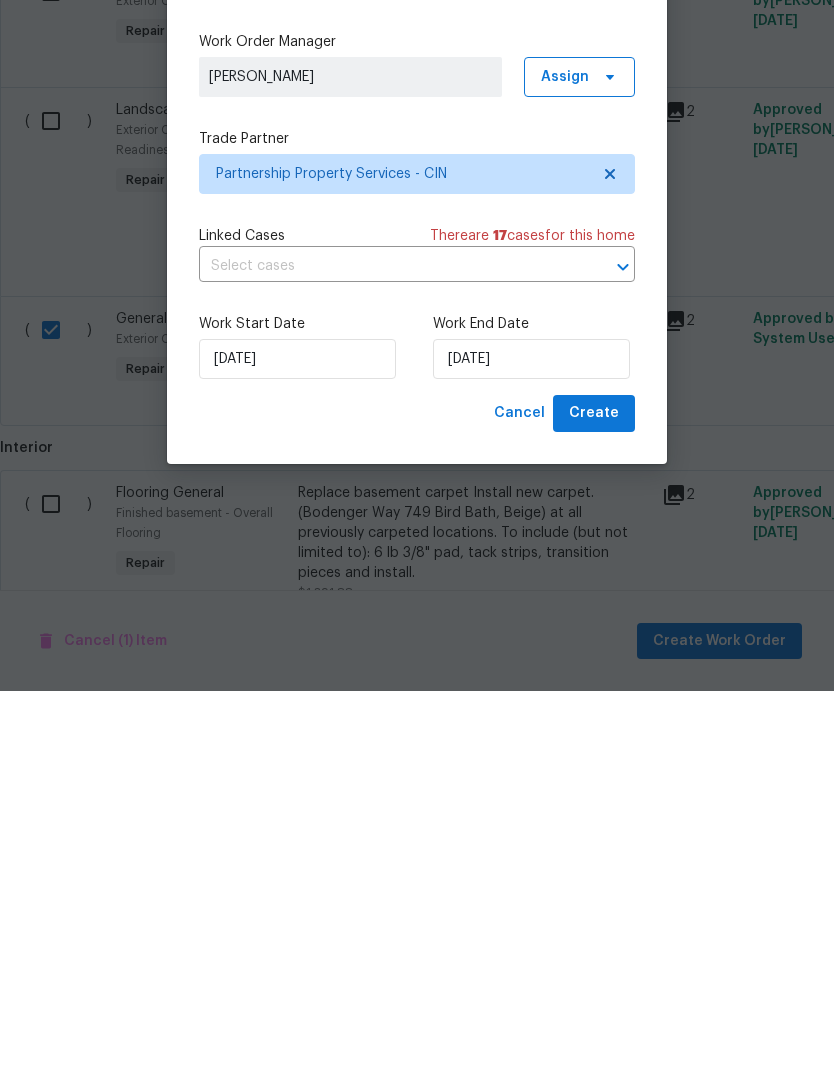 scroll, scrollTop: 75, scrollLeft: 0, axis: vertical 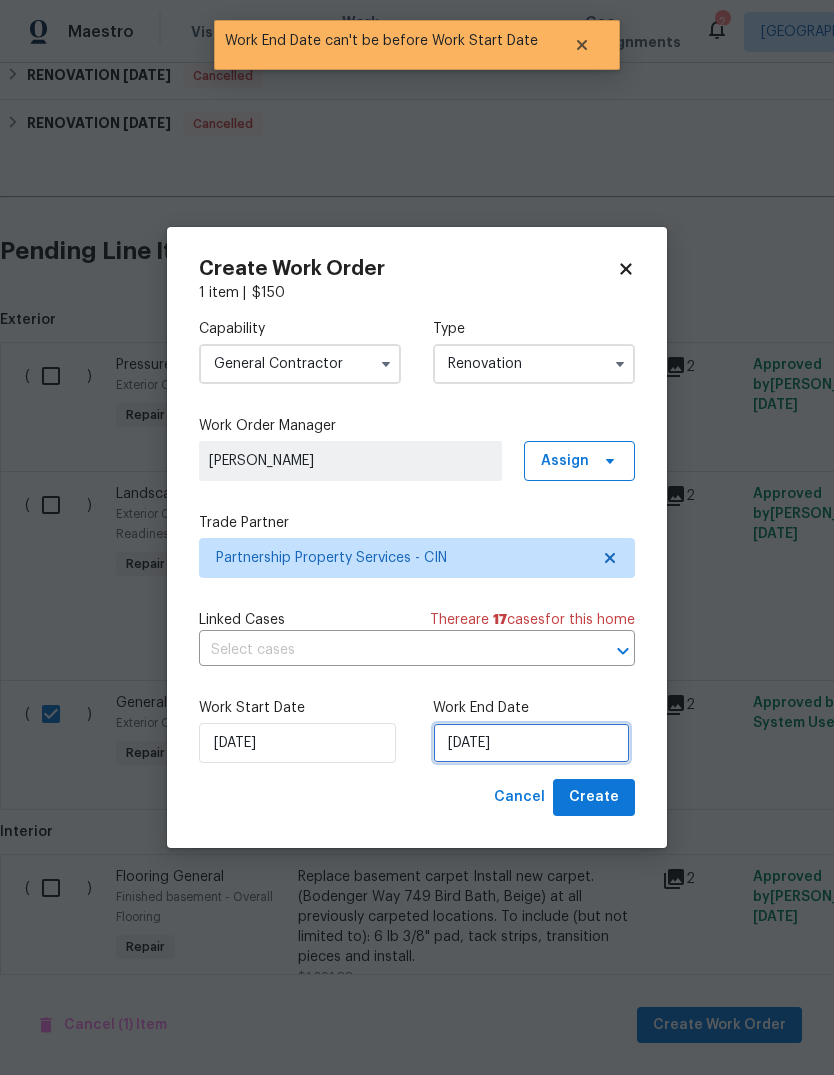 click on "[DATE]" at bounding box center (531, 743) 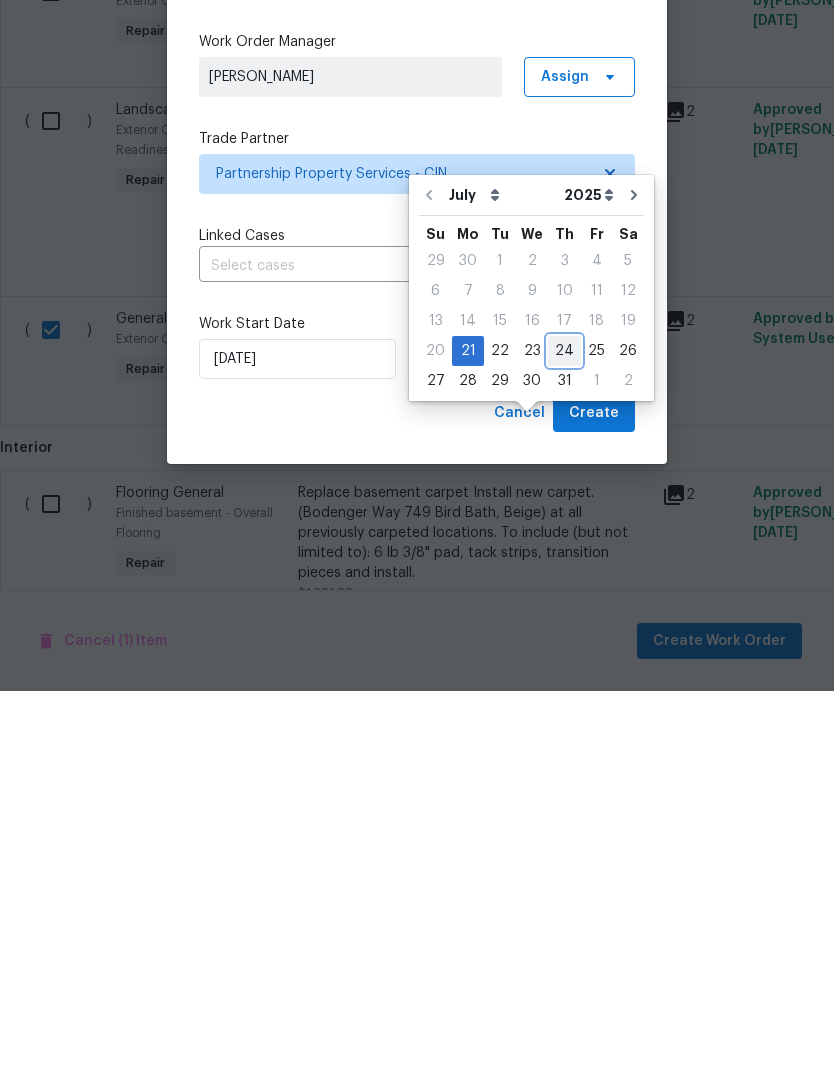click on "24" at bounding box center [564, 735] 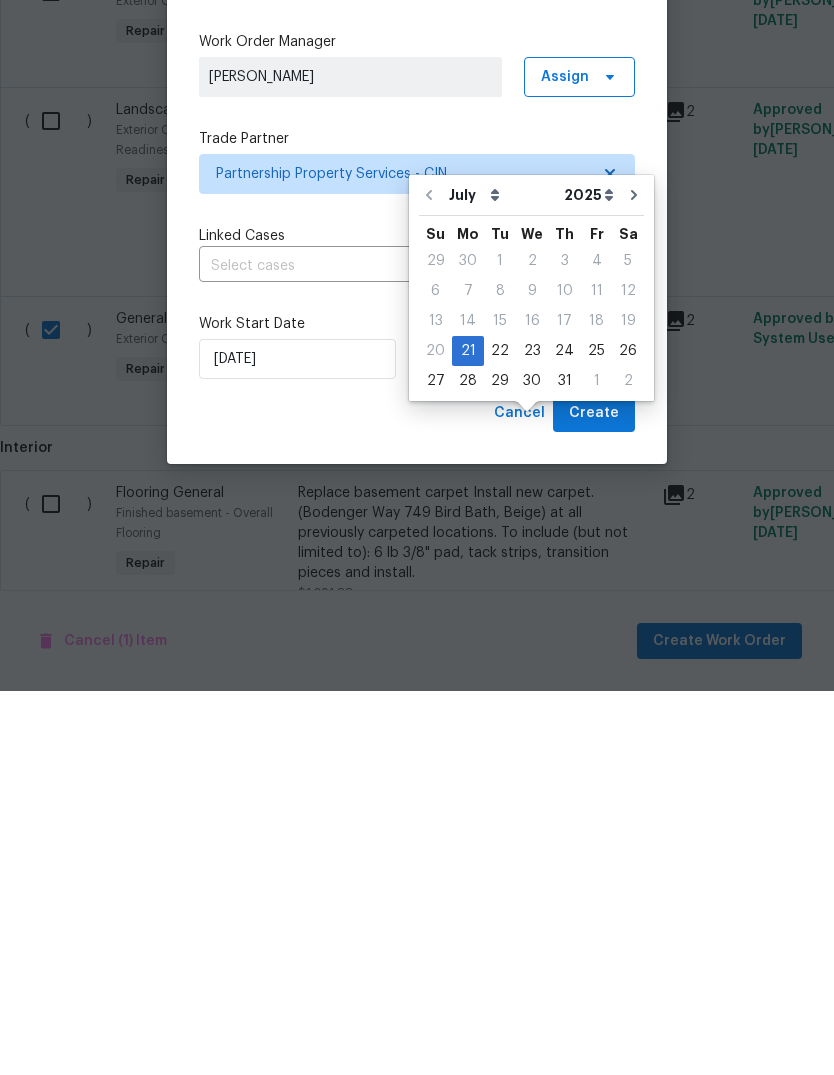 type on "[DATE]" 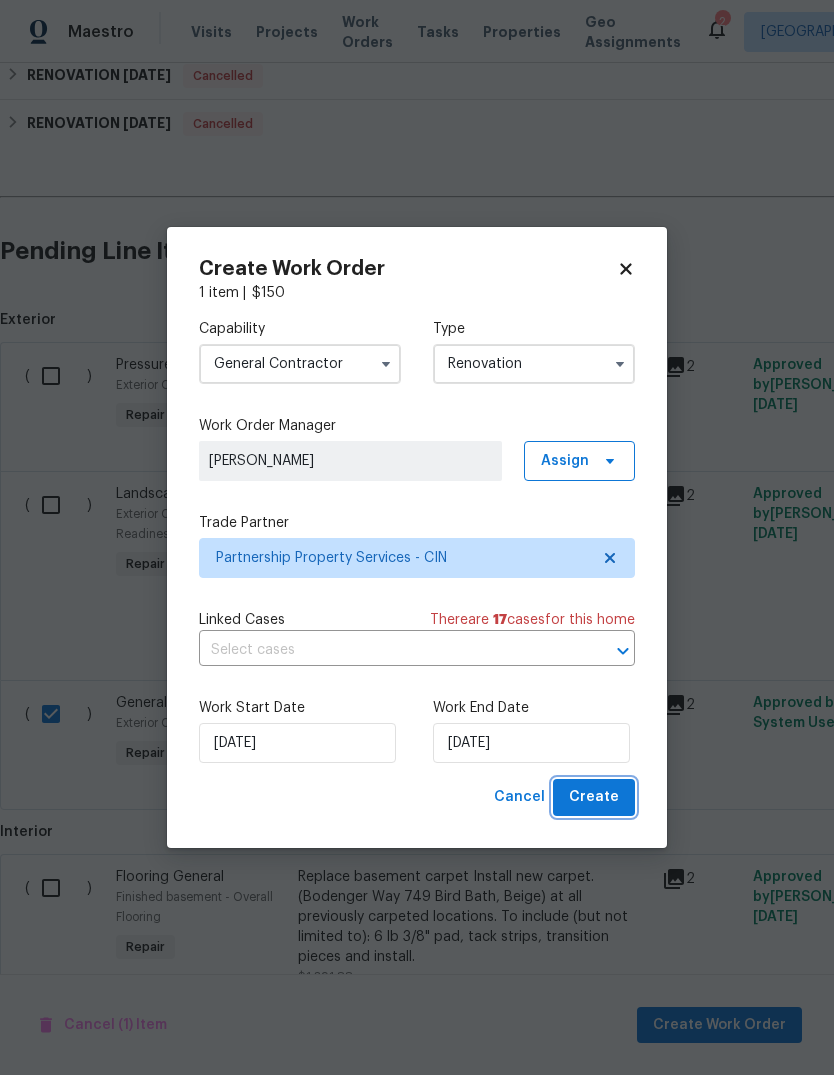 click on "Create" at bounding box center [594, 797] 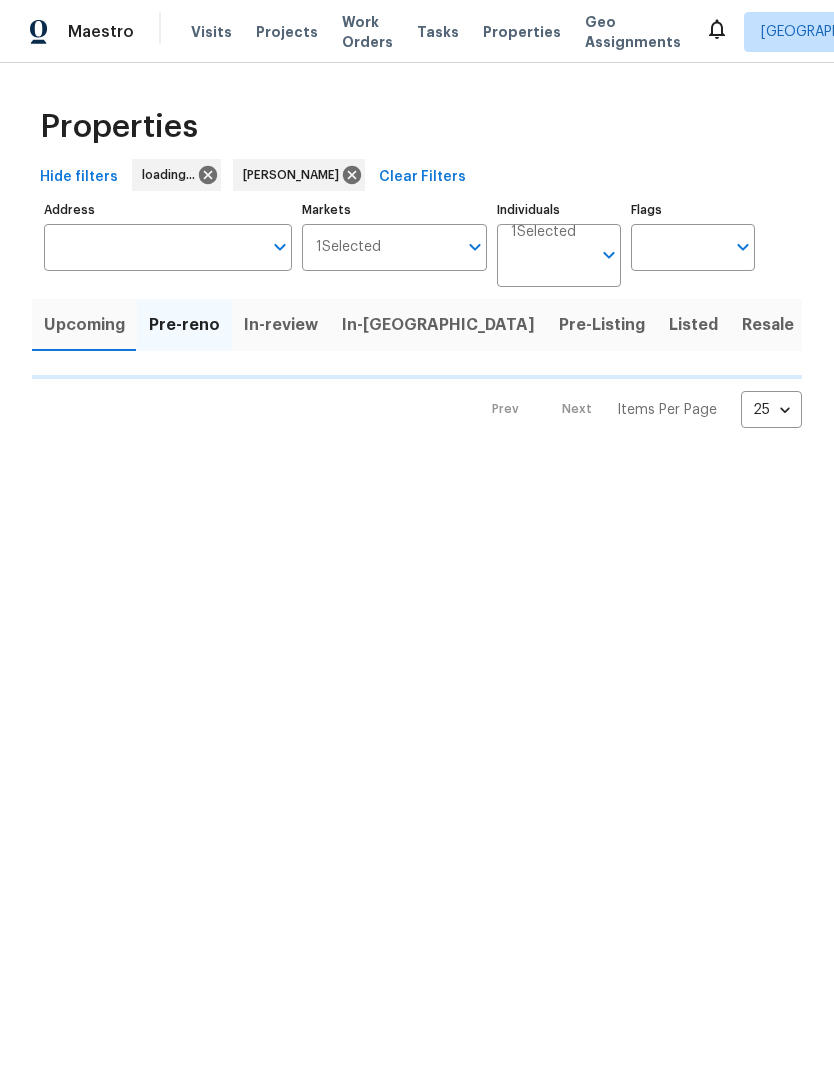 scroll, scrollTop: 0, scrollLeft: 0, axis: both 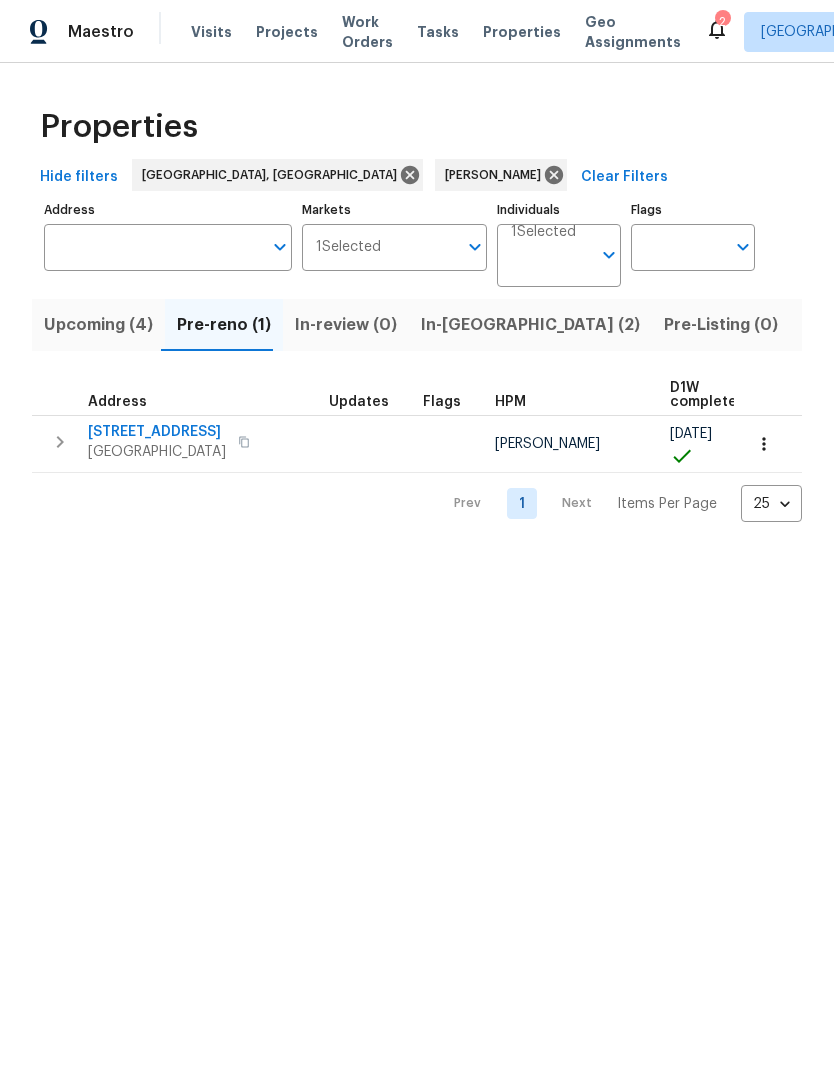 click on "[GEOGRAPHIC_DATA]" at bounding box center [157, 452] 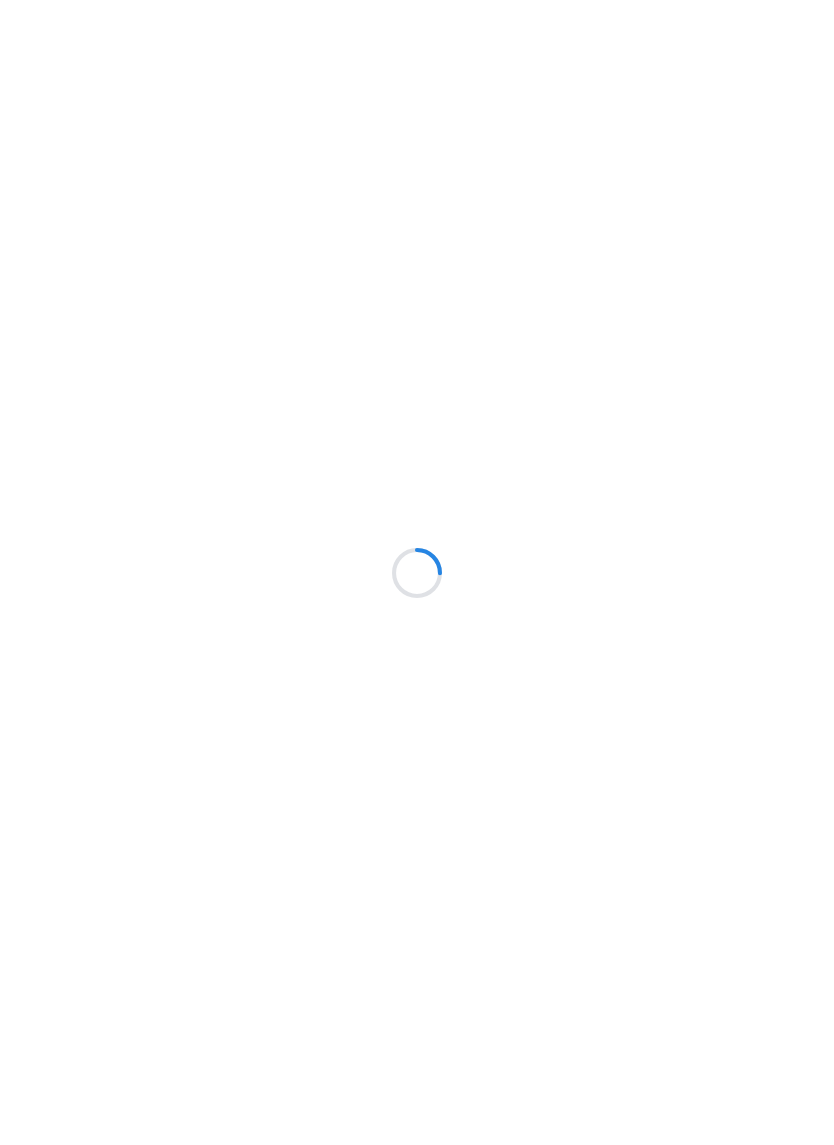 scroll, scrollTop: 0, scrollLeft: 0, axis: both 